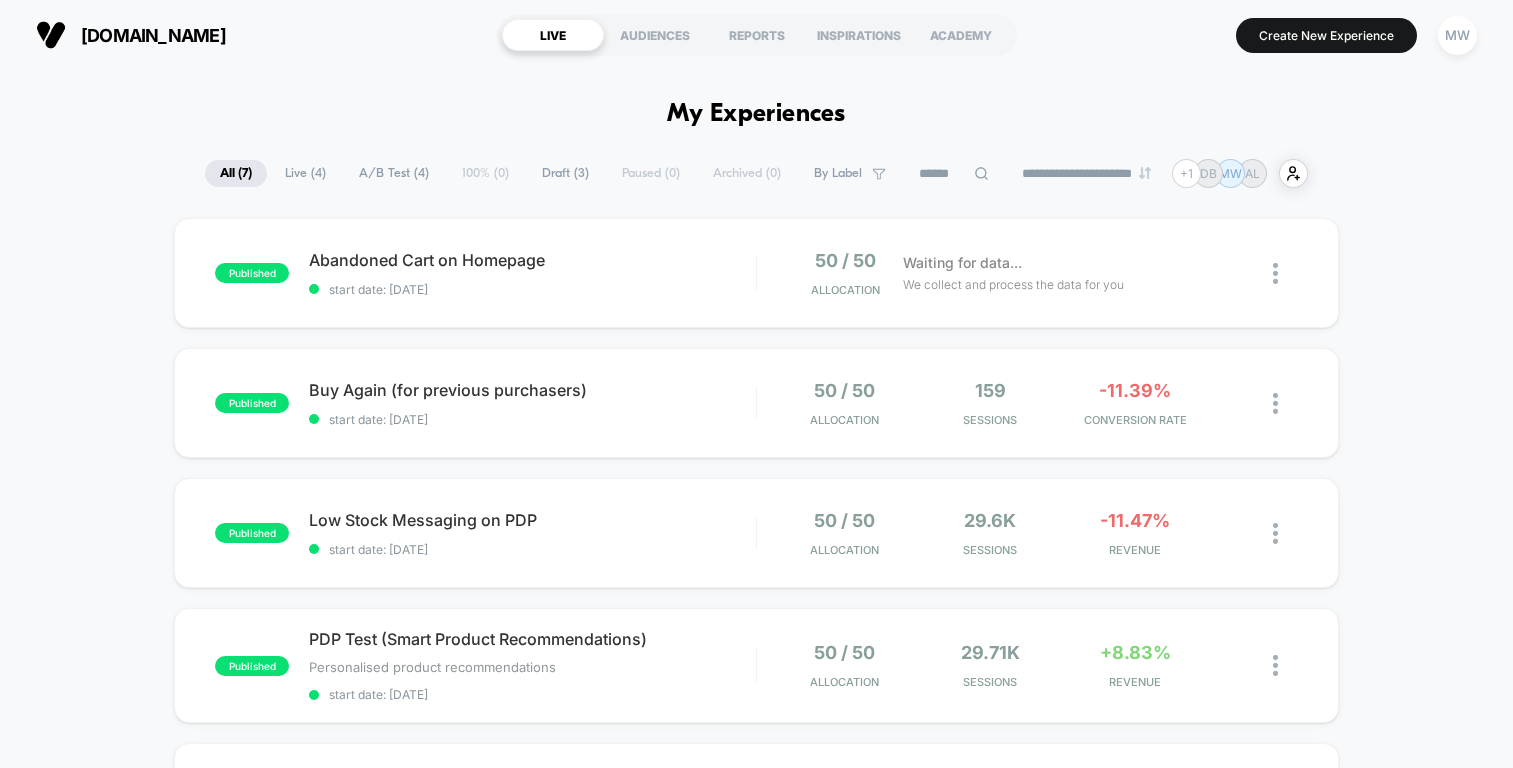 scroll, scrollTop: 0, scrollLeft: 0, axis: both 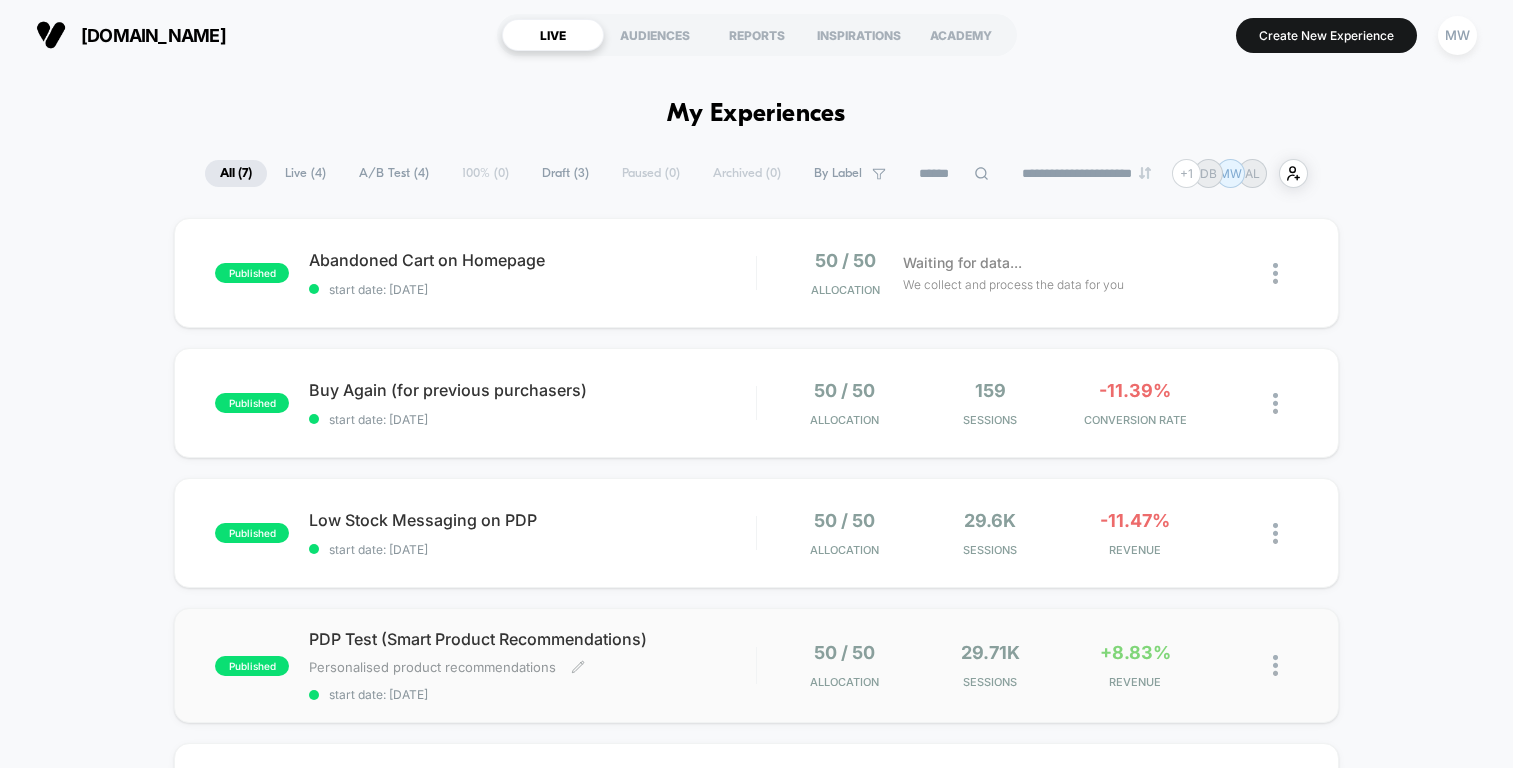 click on "PDP Test (Smart Product Recommendations) Personalised product recommendations﻿ Click to edit experience details Personalised product recommendations﻿ start date: [DATE]" at bounding box center (532, 665) 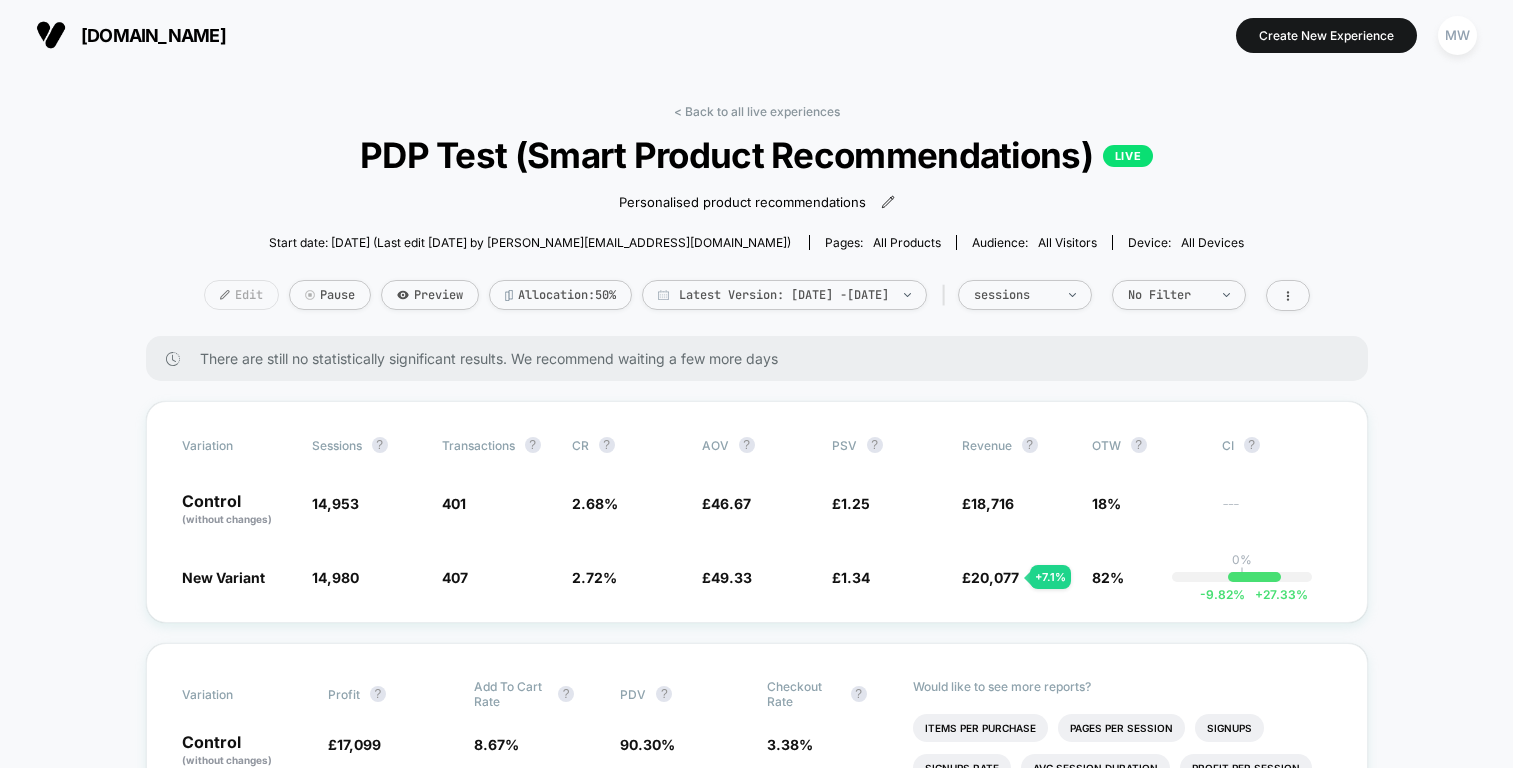 click on "Edit" at bounding box center (241, 295) 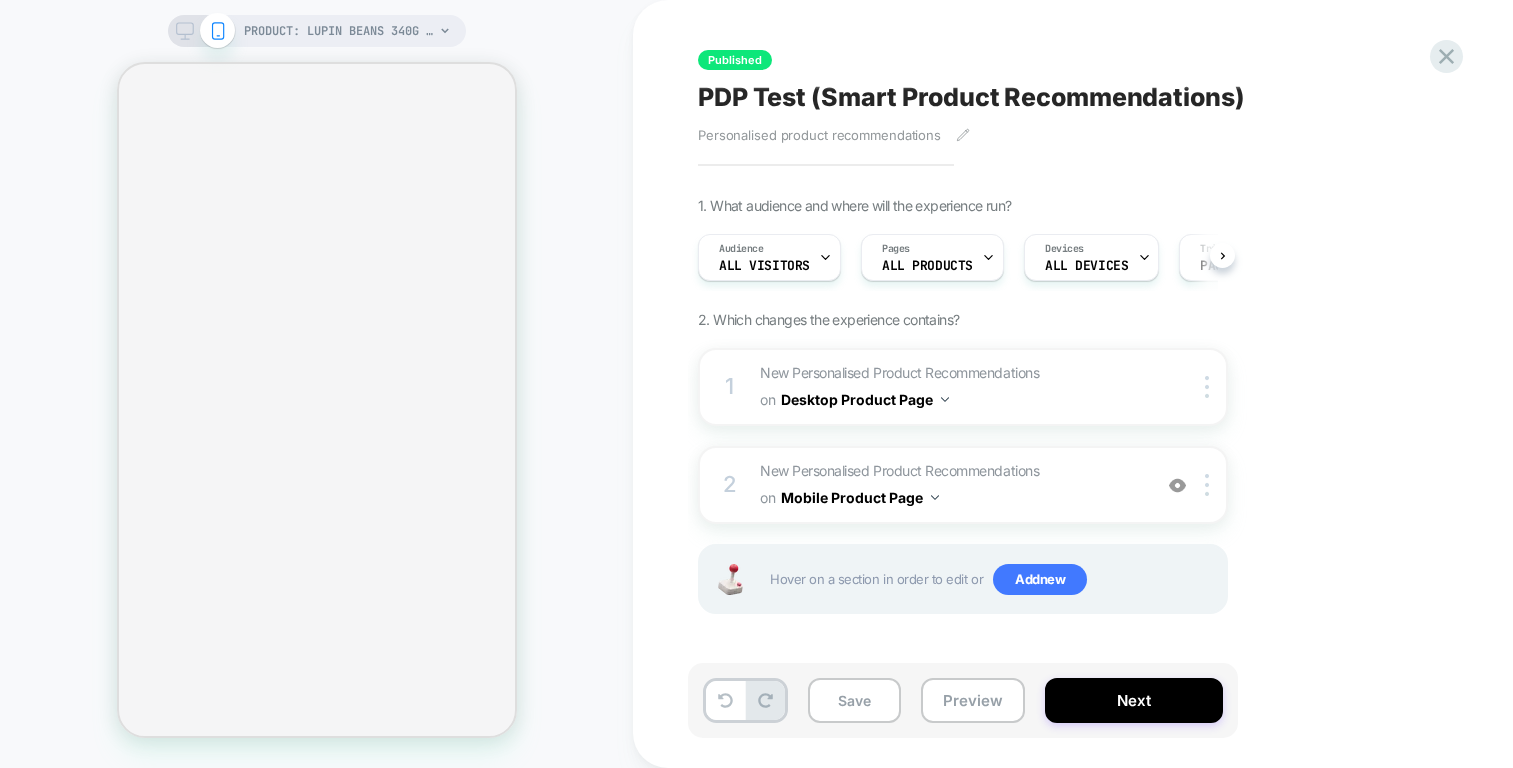 scroll, scrollTop: 0, scrollLeft: 1, axis: horizontal 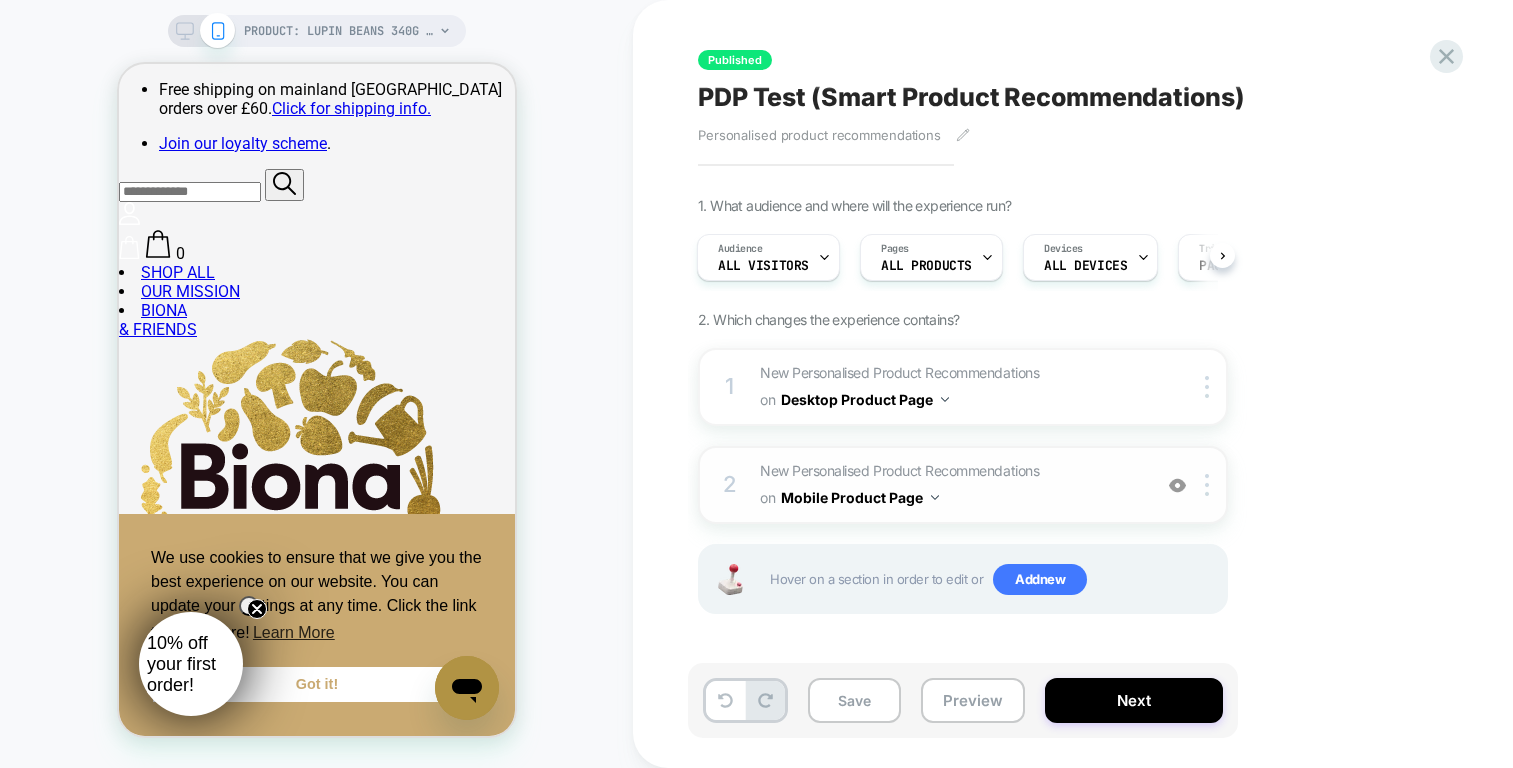 click on "Mobile Product Page" at bounding box center (860, 497) 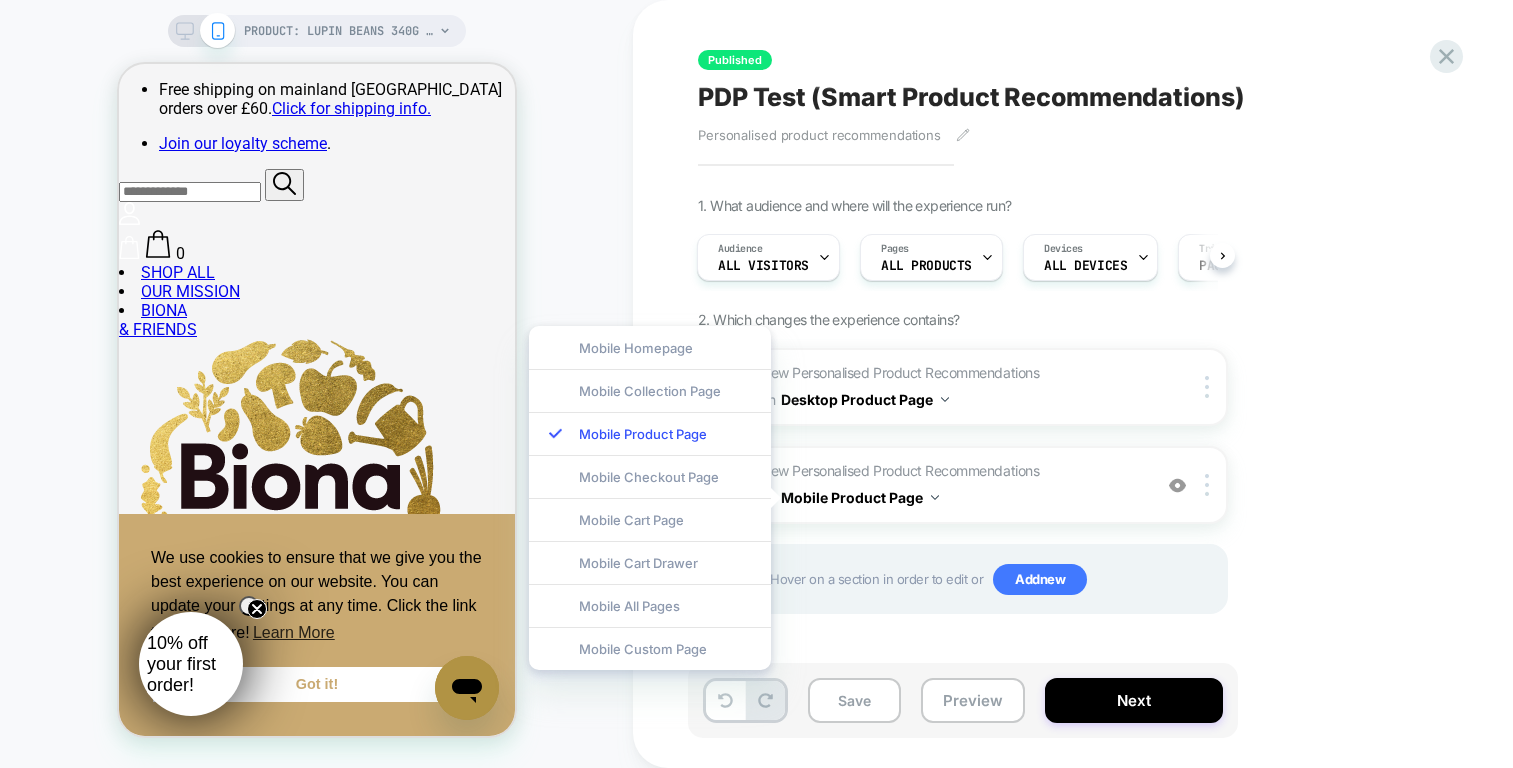 click on "1. What audience and where will the experience run? Audience All Visitors Pages ALL PRODUCTS Devices ALL DEVICES Trigger Page Load 2. Which changes the experience contains? 1 New Personalised Product Recommendations Replacing Product Slider WITH #splide05   on Desktop Product Page Copy CSS Selector Copy Widget Id Rename Copy to   Mobile Target   All Devices Delete 2 New Personalised Product Recommendations Replacing Product Slider WITH #splide05   on Mobile Product Page Add Before Add After Duplicate Replace Position Copy CSS Selector Copy Widget Id Rename Copy to   Desktop Target   All Devices Delete Hover on a section in order to edit or  Add  new" at bounding box center (1063, 430) 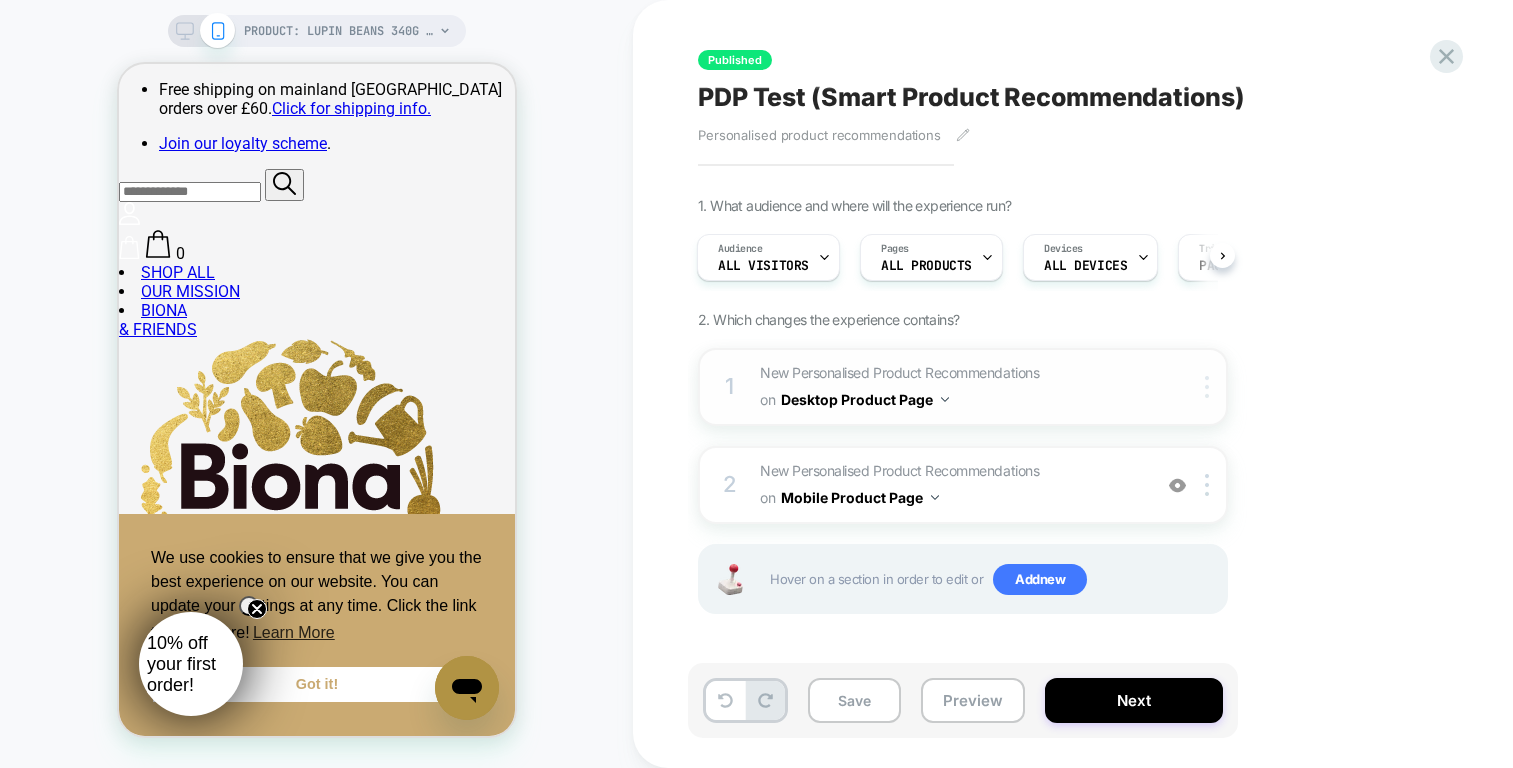 click at bounding box center (1207, 387) 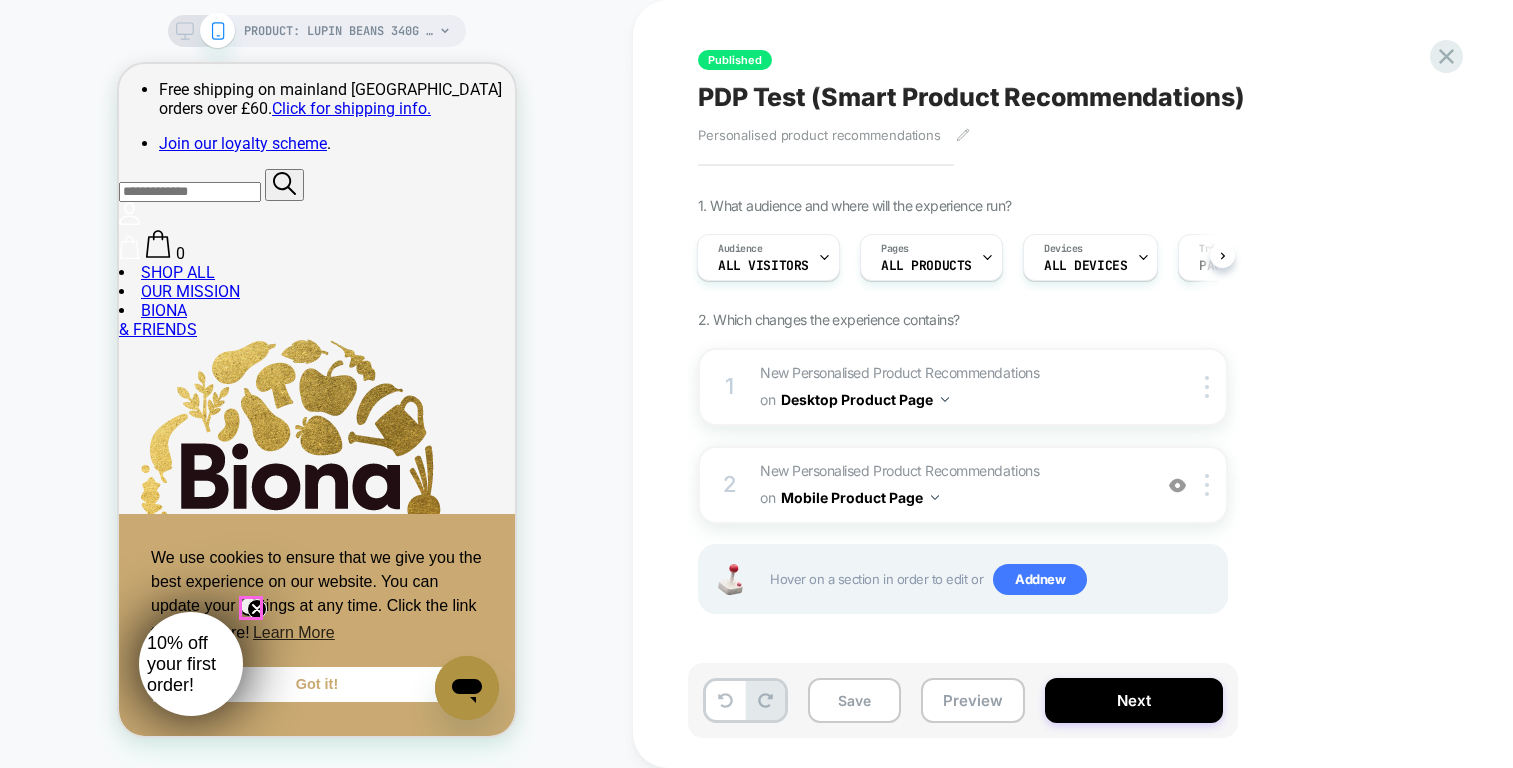 click 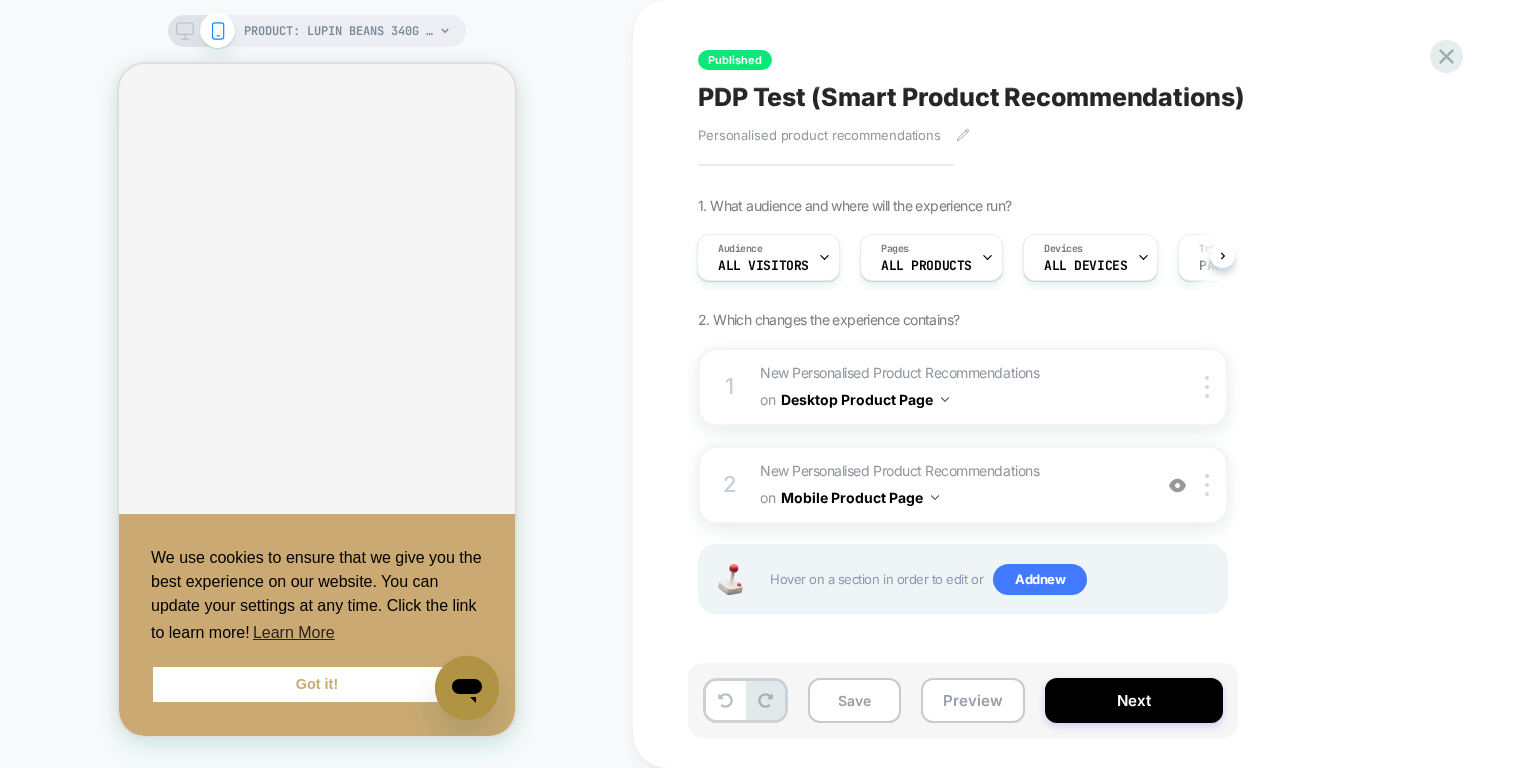 scroll, scrollTop: 1513, scrollLeft: 0, axis: vertical 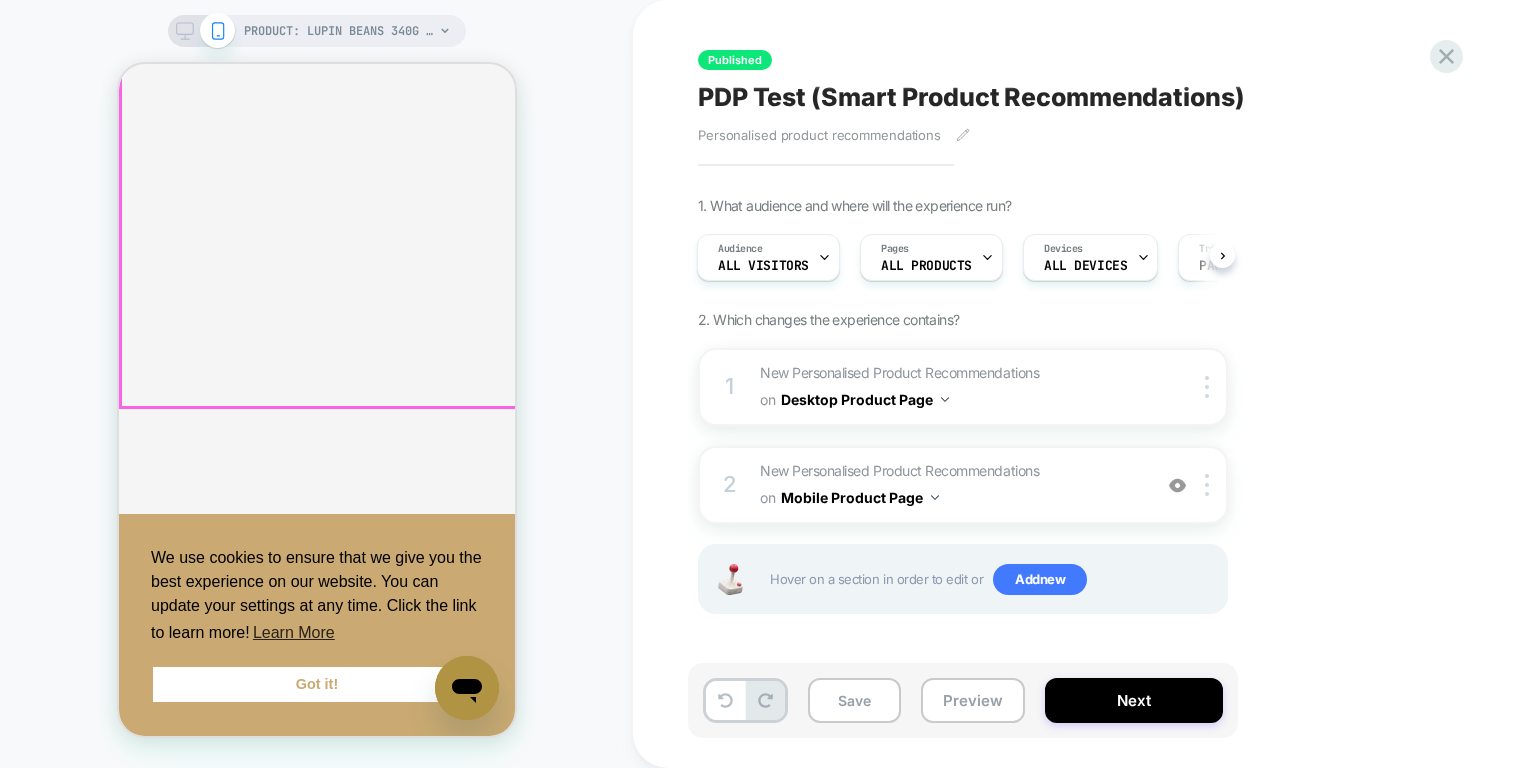 click on "Add to basket ORANGE SPREAD £3 Add to basket RYE BREAD - 7 X 500G PACK £17 £19 Add to basket GIANT BEANS IN TOMATO SAUCE 230G - 6-PACK £12 £14 Add to basket STRAWBERRY SPREAD £4 Add to basket MANGO CHUNKS £5 Add to basket MIXED BEANS 350G - 6-PACK £11 £12 Add to basket RUBY BEETROOT SAUERKRAUT £3 Add to basket SWEETCORN IN CANS £2 Add to basket RED CABBAGE £2 Add to basket MULTI-SEED BREAD ROLL SELECTION £4 Add to basket GHERKIN SLICES - 350g £4 Add to basket RYE BREAD - AMARANTH & QUINOA £3" at bounding box center (316, 14670) 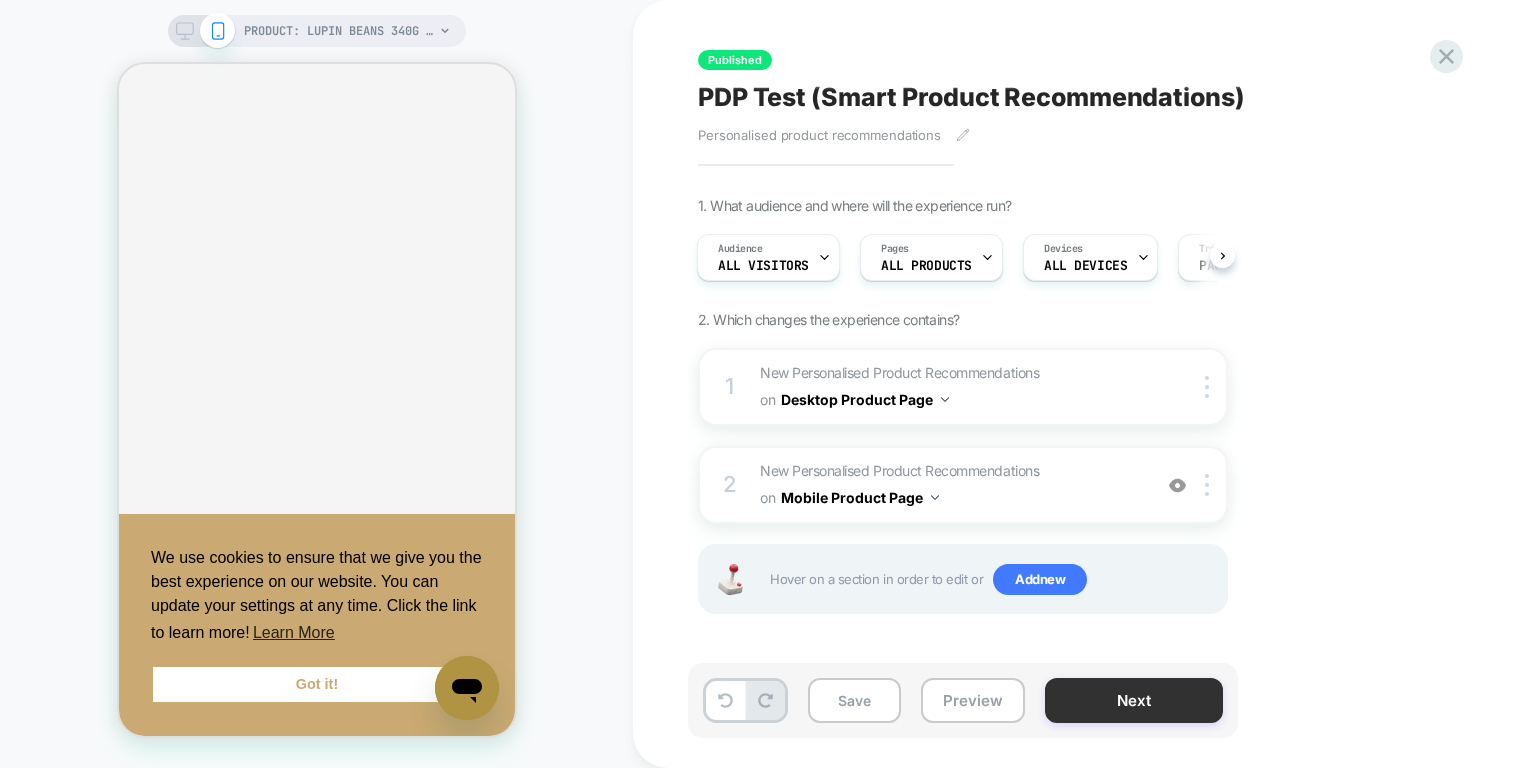 click on "Next" at bounding box center (1134, 700) 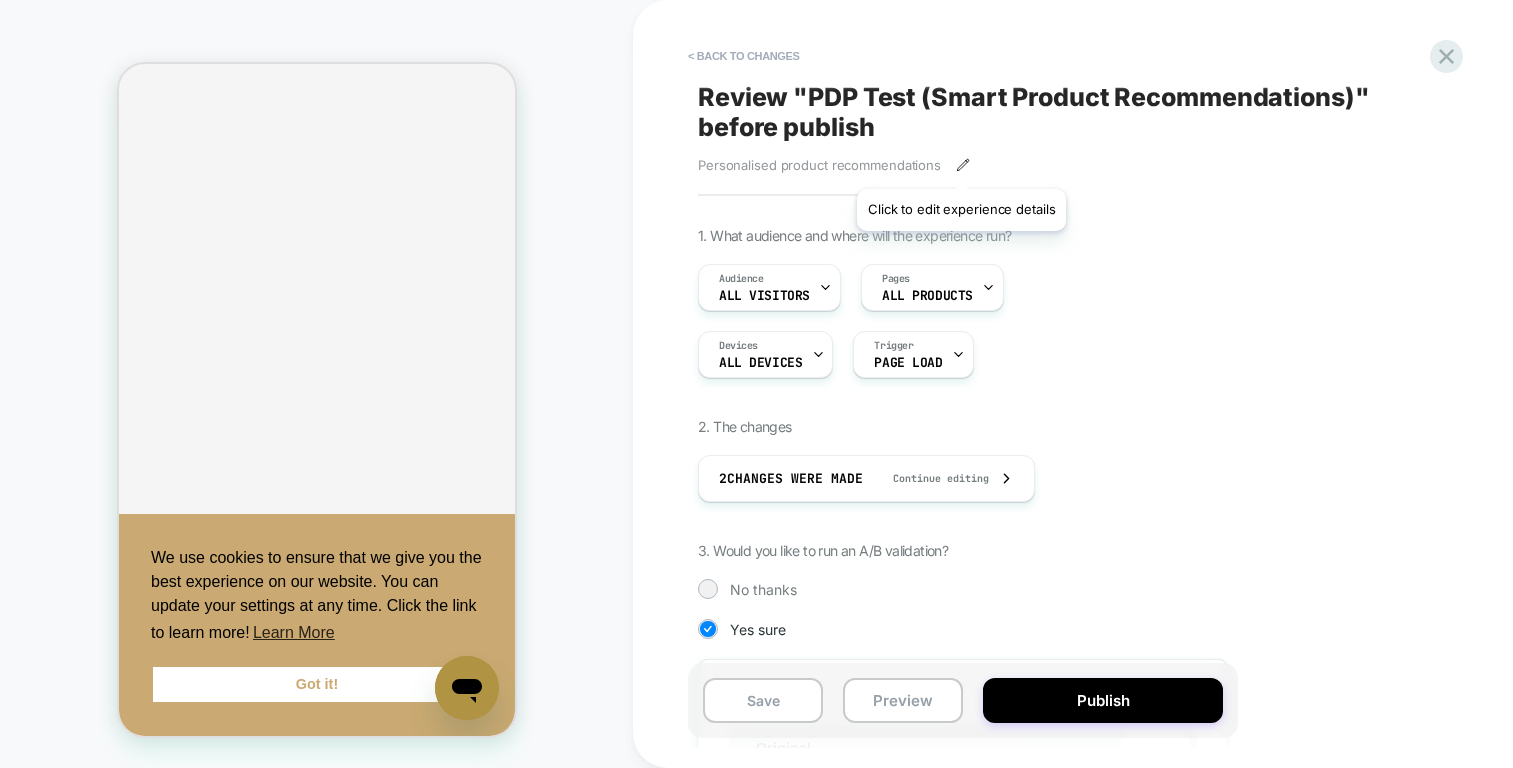 click 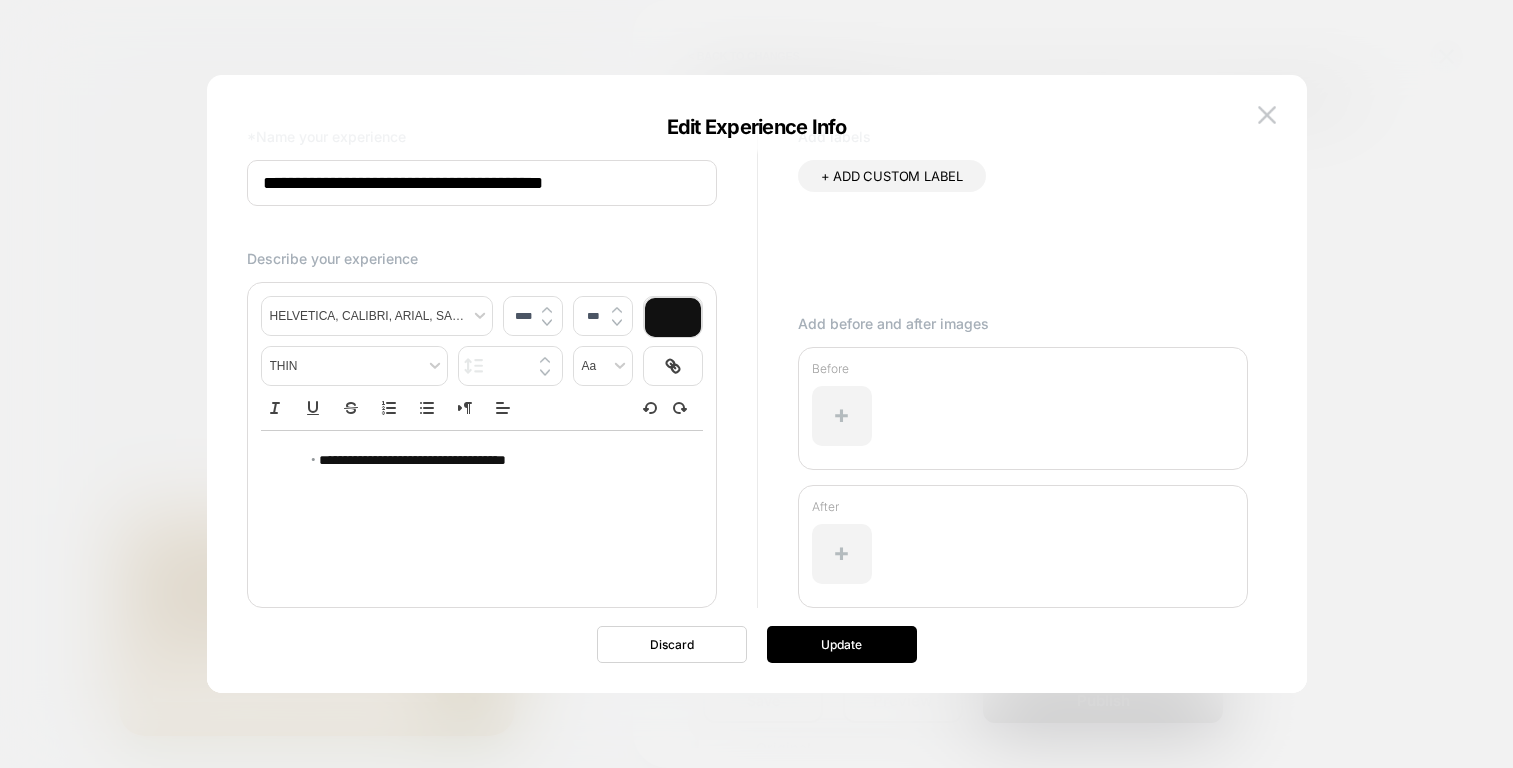 scroll, scrollTop: 52, scrollLeft: 0, axis: vertical 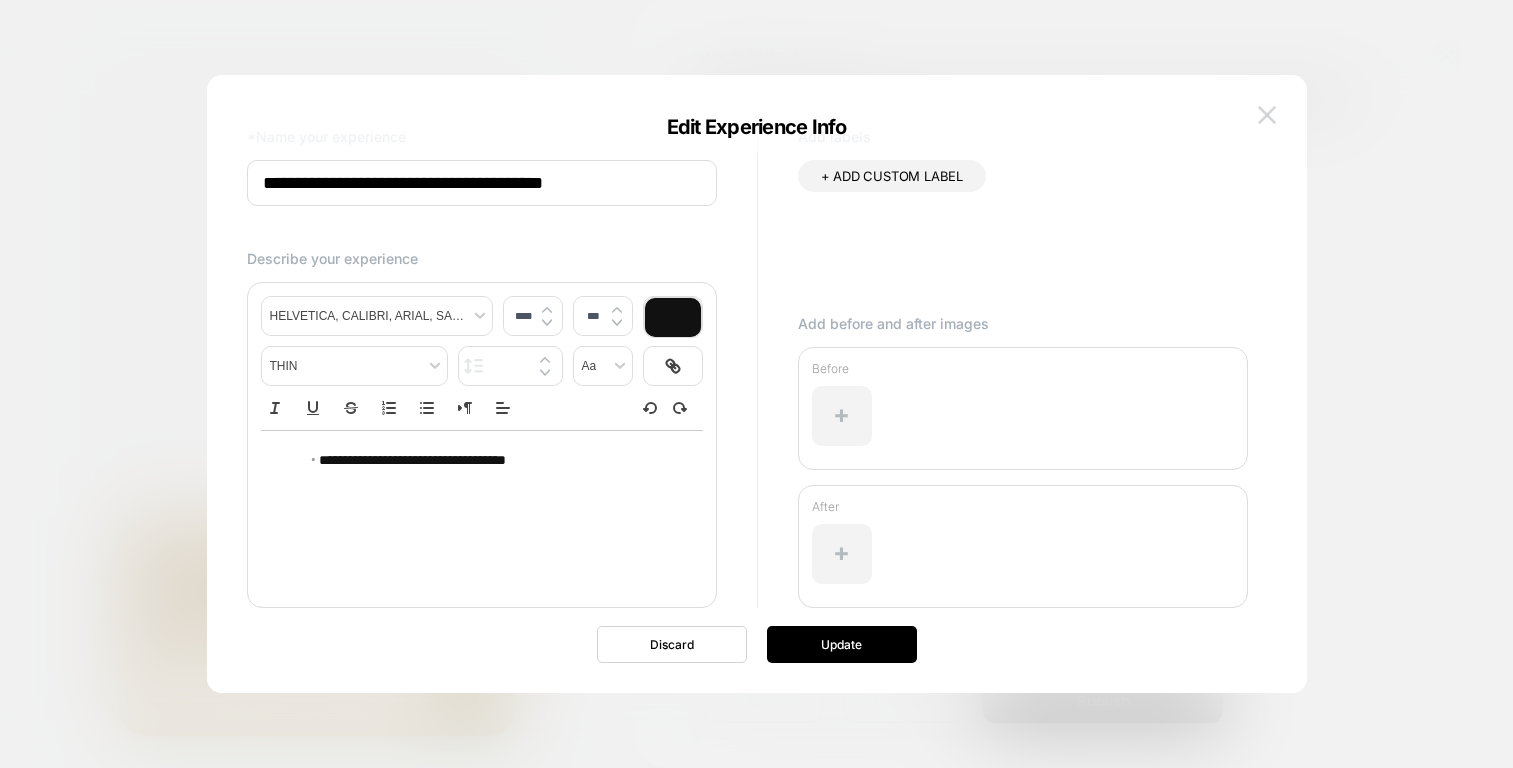 click at bounding box center [1267, 114] 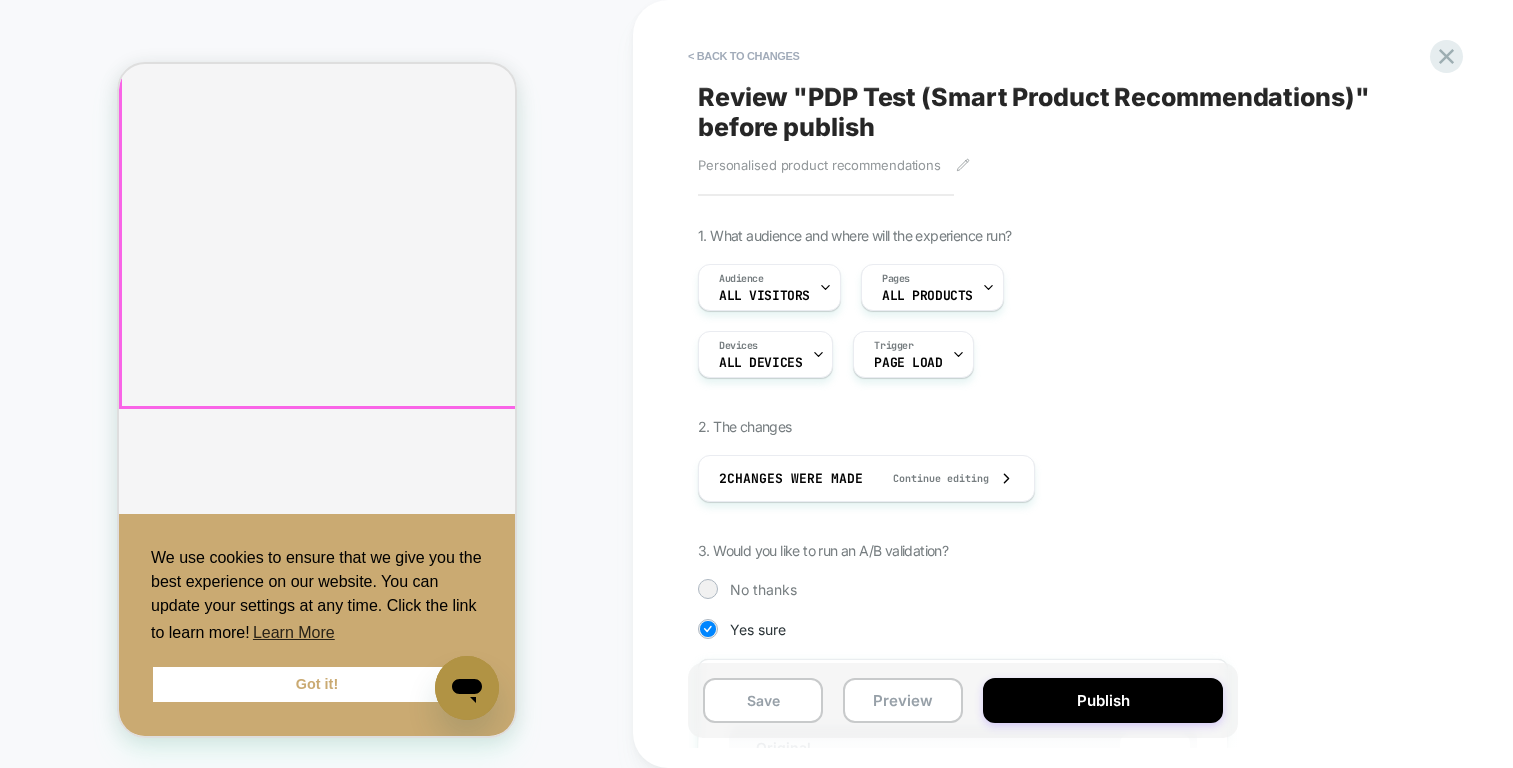 click on "Add to basket RYE BREAD - 7 X 500G PACK £17 £19" at bounding box center (413, 14738) 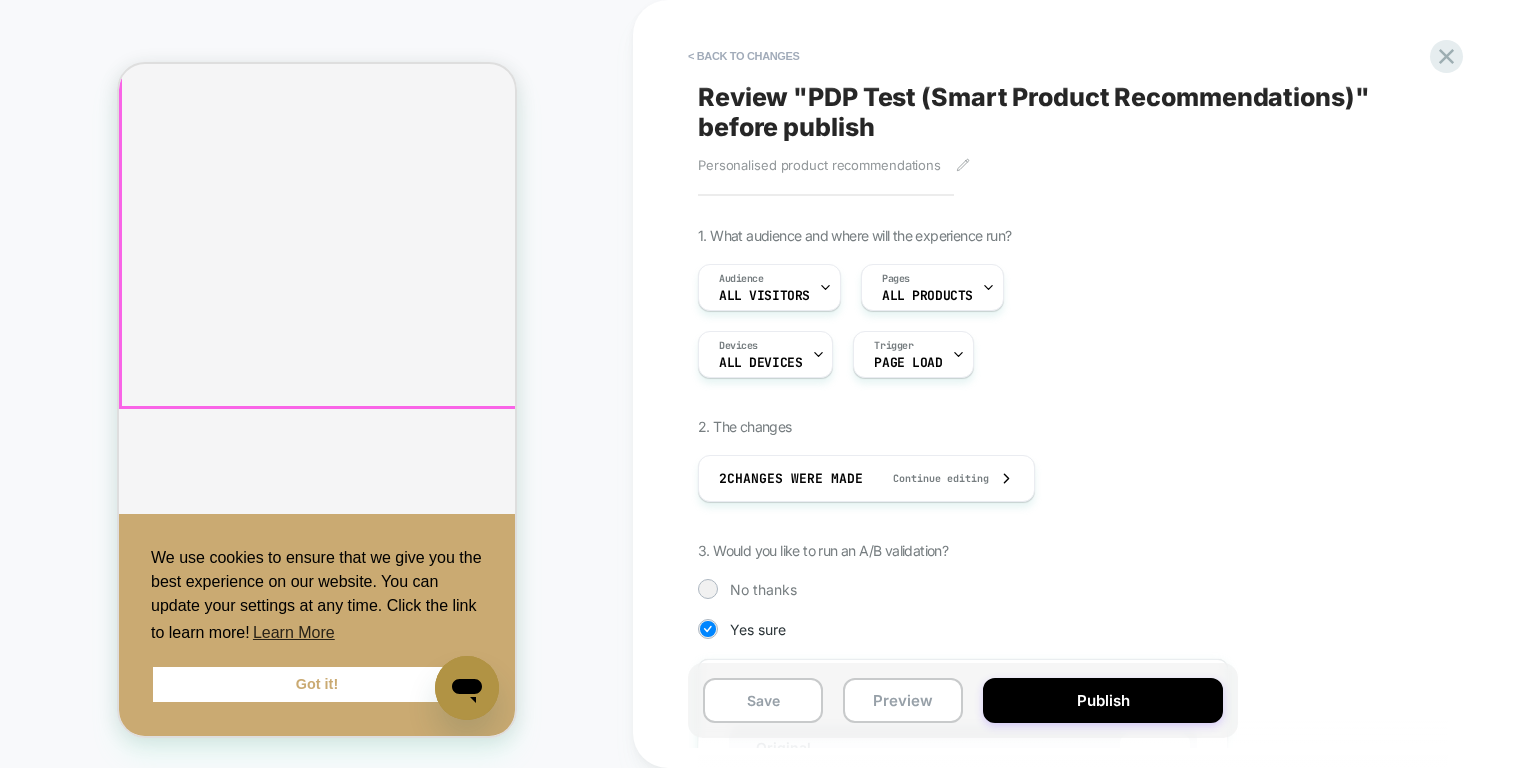 scroll, scrollTop: 0, scrollLeft: 0, axis: both 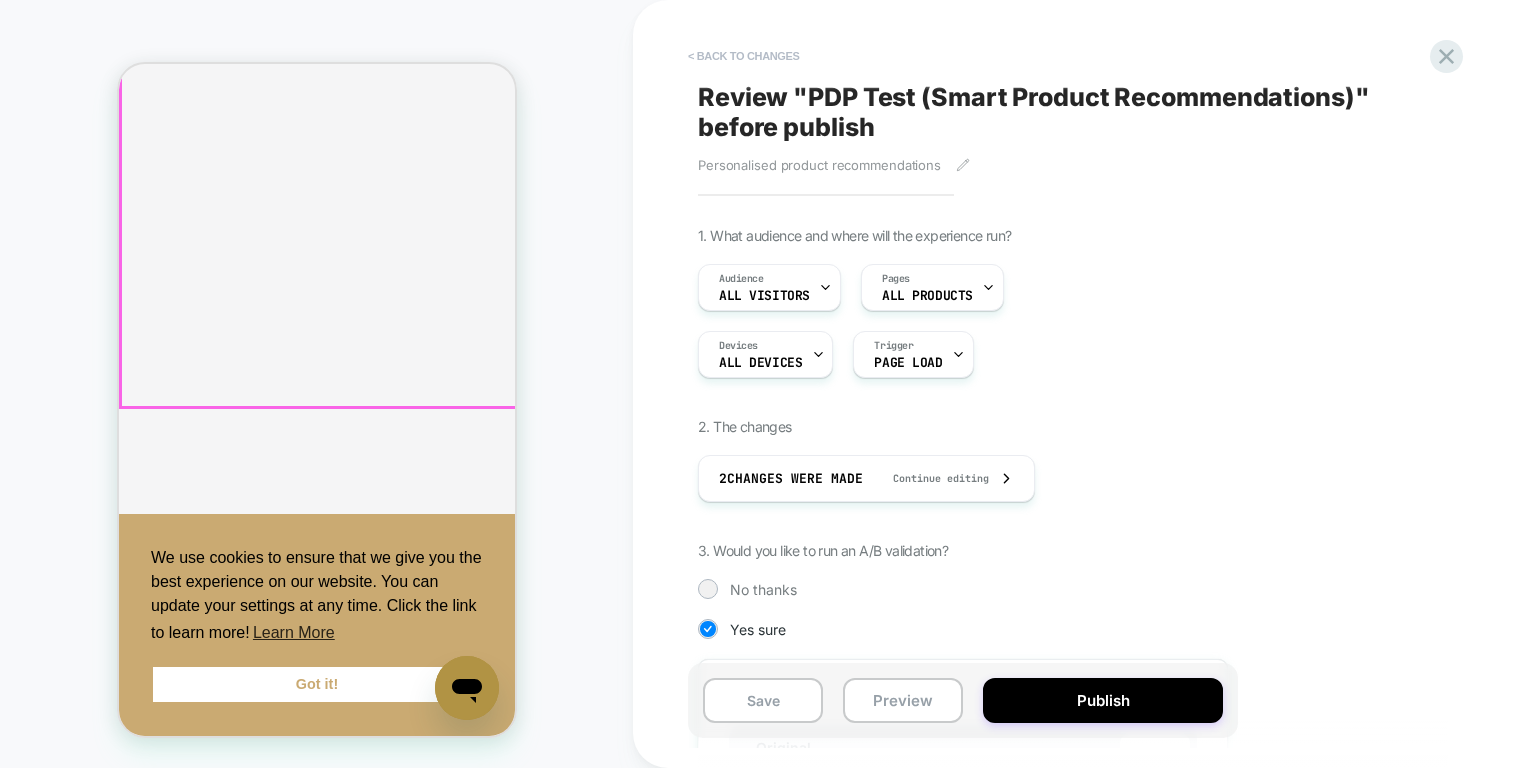 click on "< Back to changes" at bounding box center (744, 56) 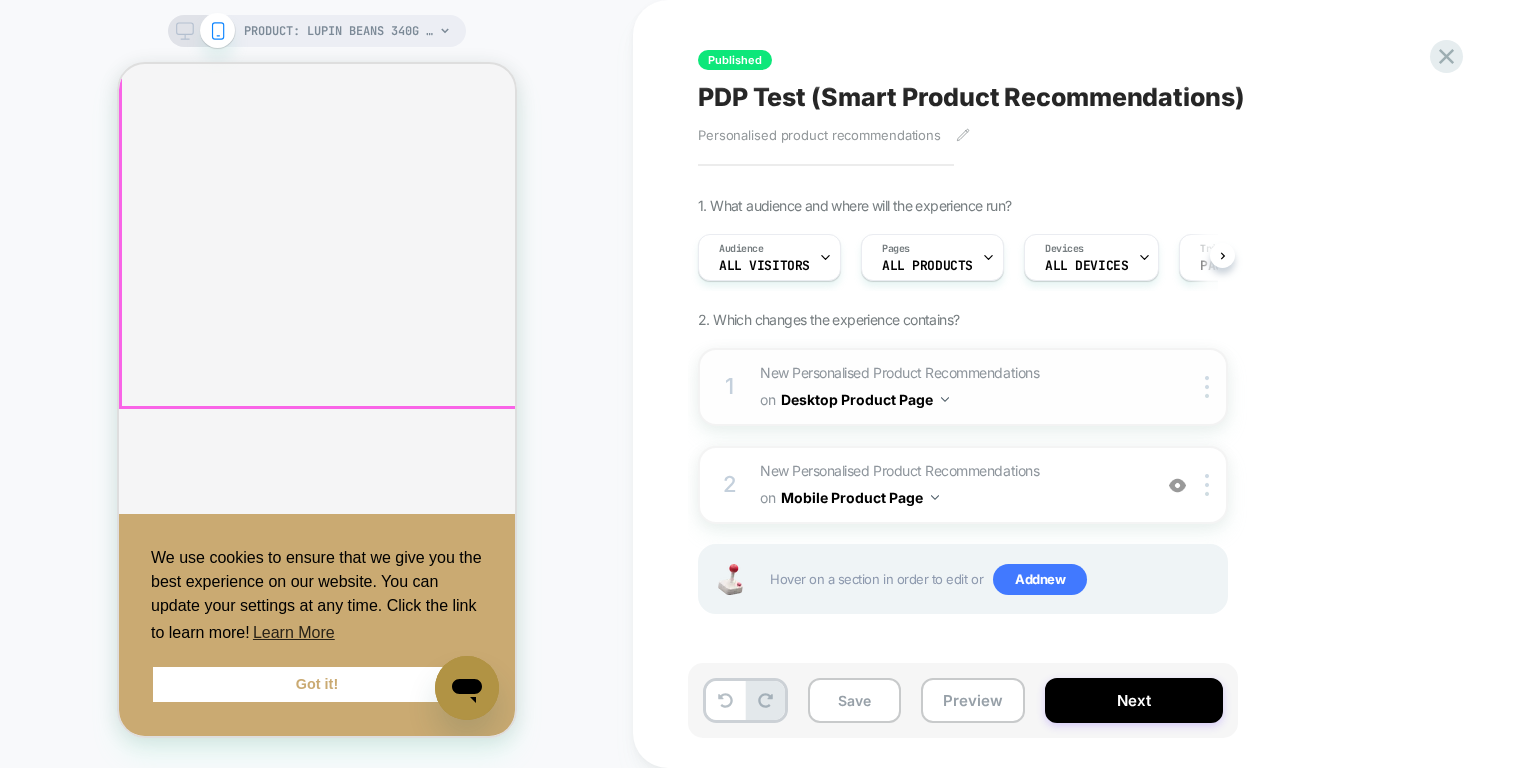 scroll, scrollTop: 0, scrollLeft: 1, axis: horizontal 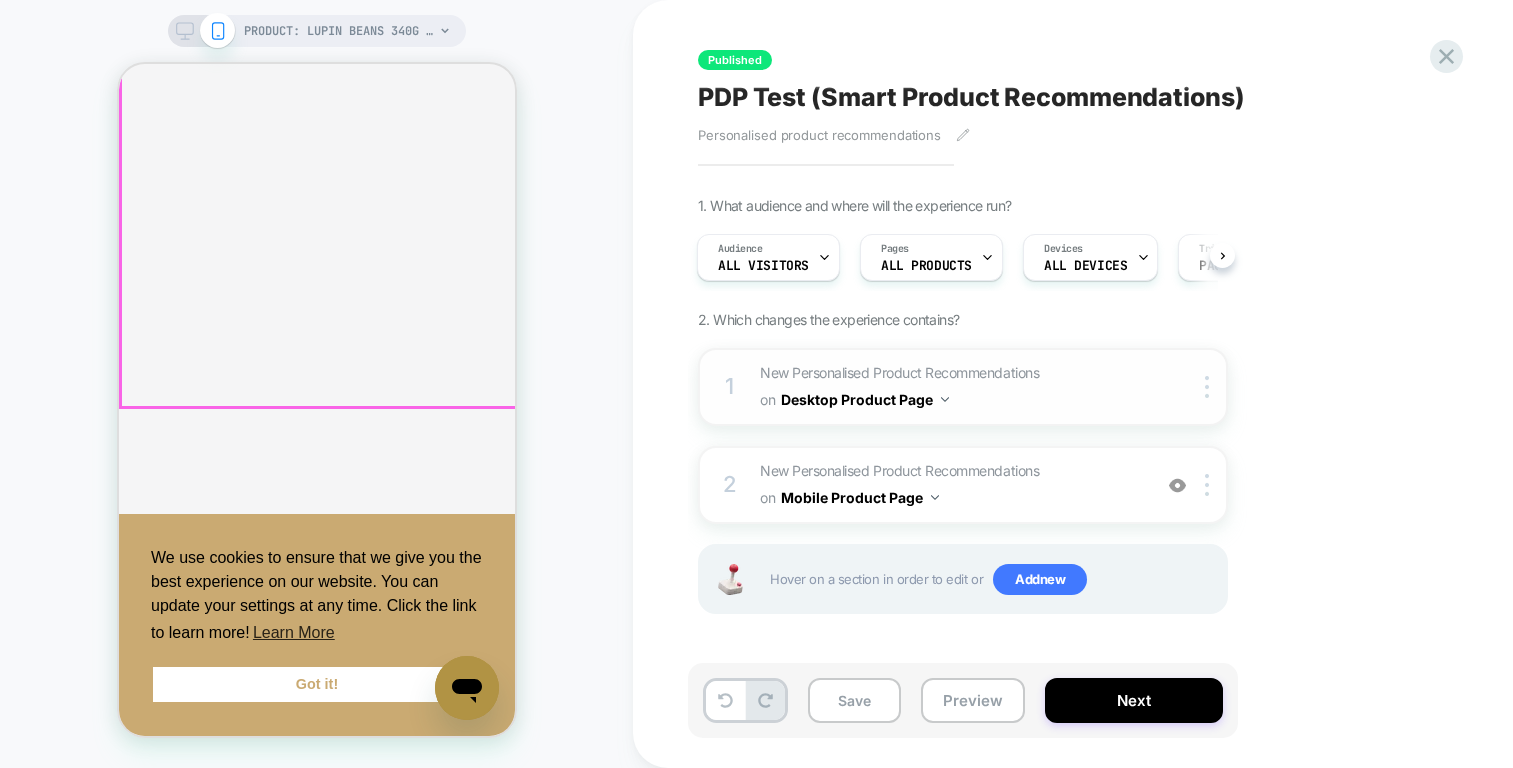 click on "Desktop Product Page" at bounding box center [865, 399] 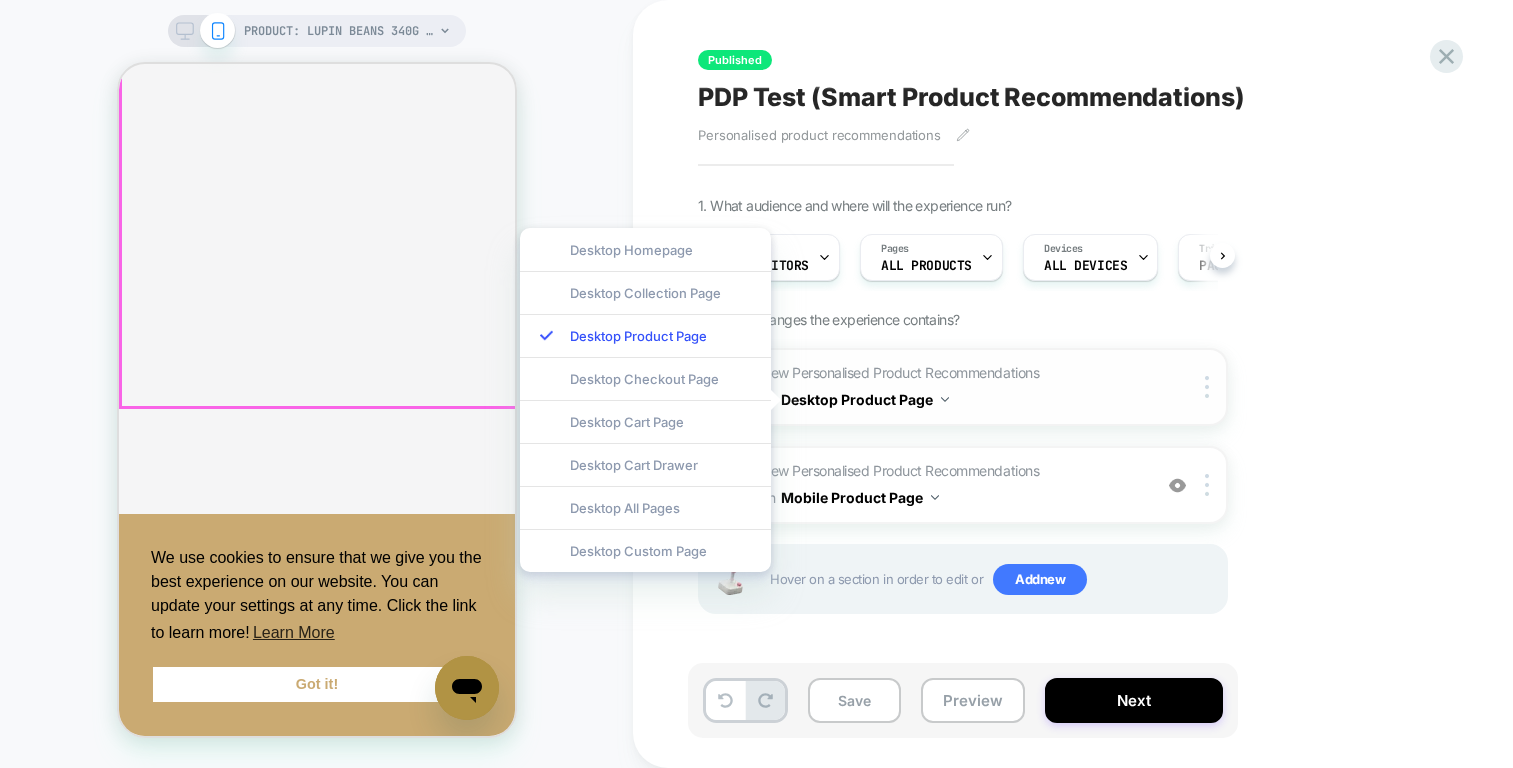 click on "Desktop Product Page" at bounding box center (865, 399) 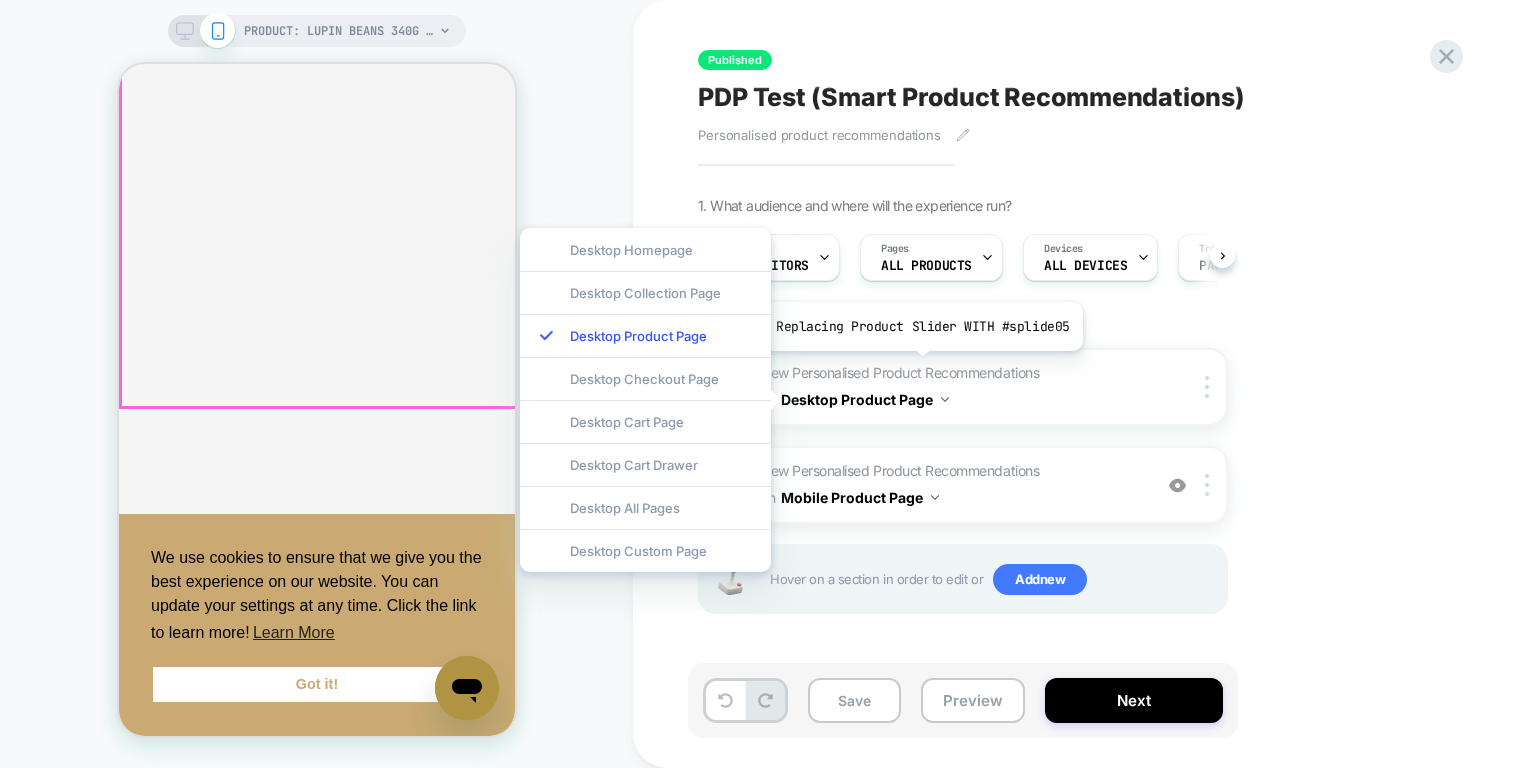 click on "New Personalised Product Recommendations" at bounding box center [899, 372] 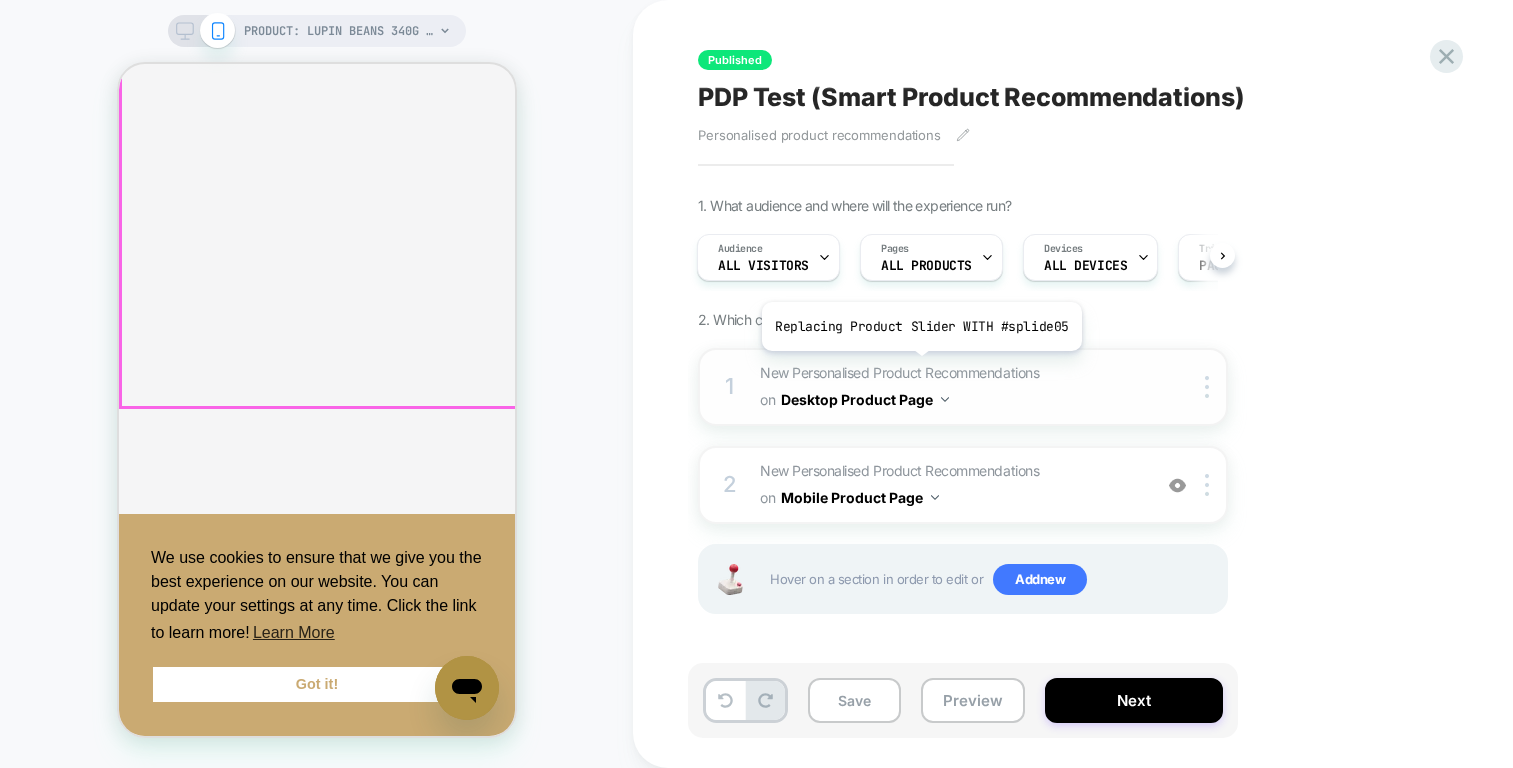 click on "New Personalised Product Recommendations" at bounding box center (899, 372) 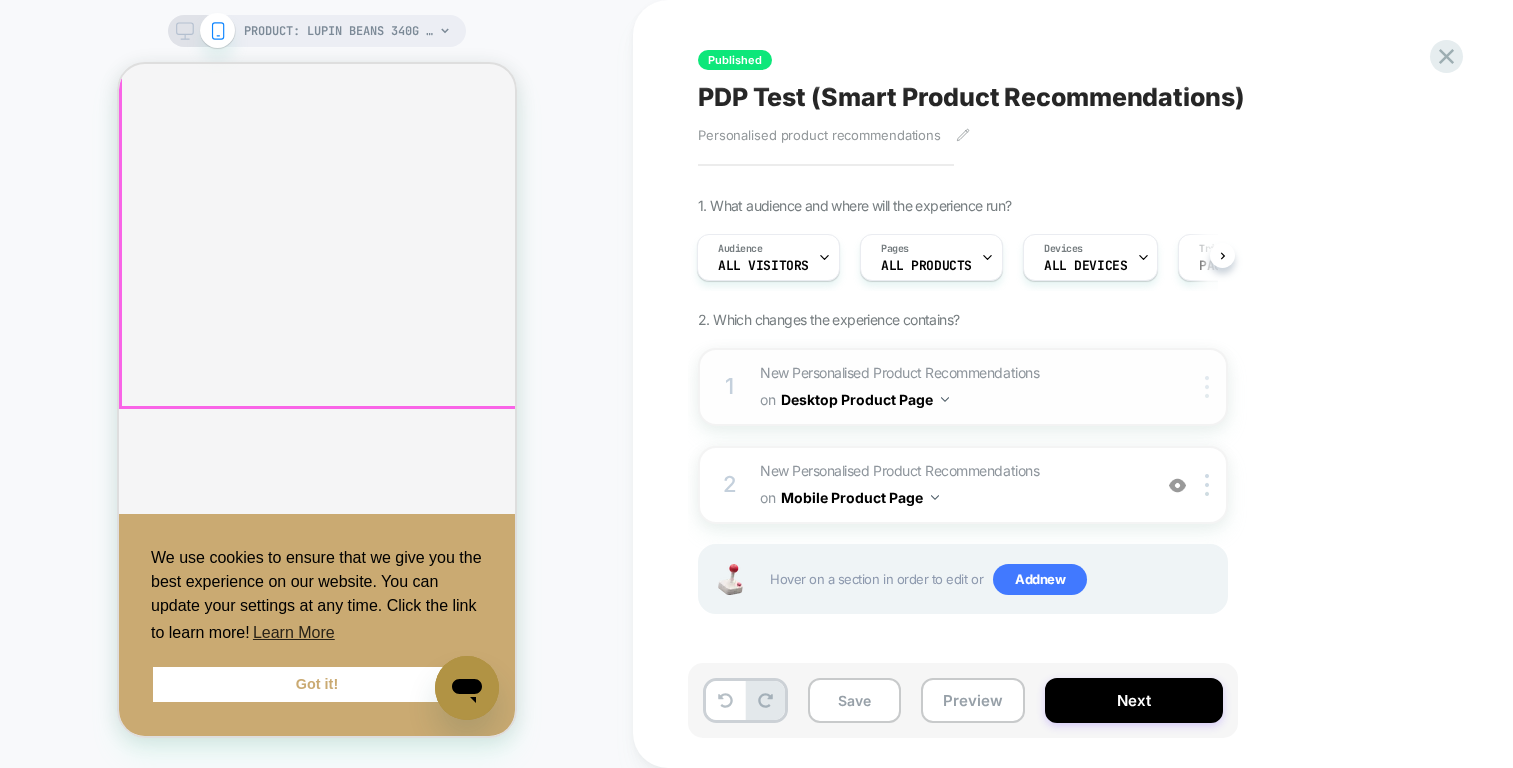 click at bounding box center (1210, 387) 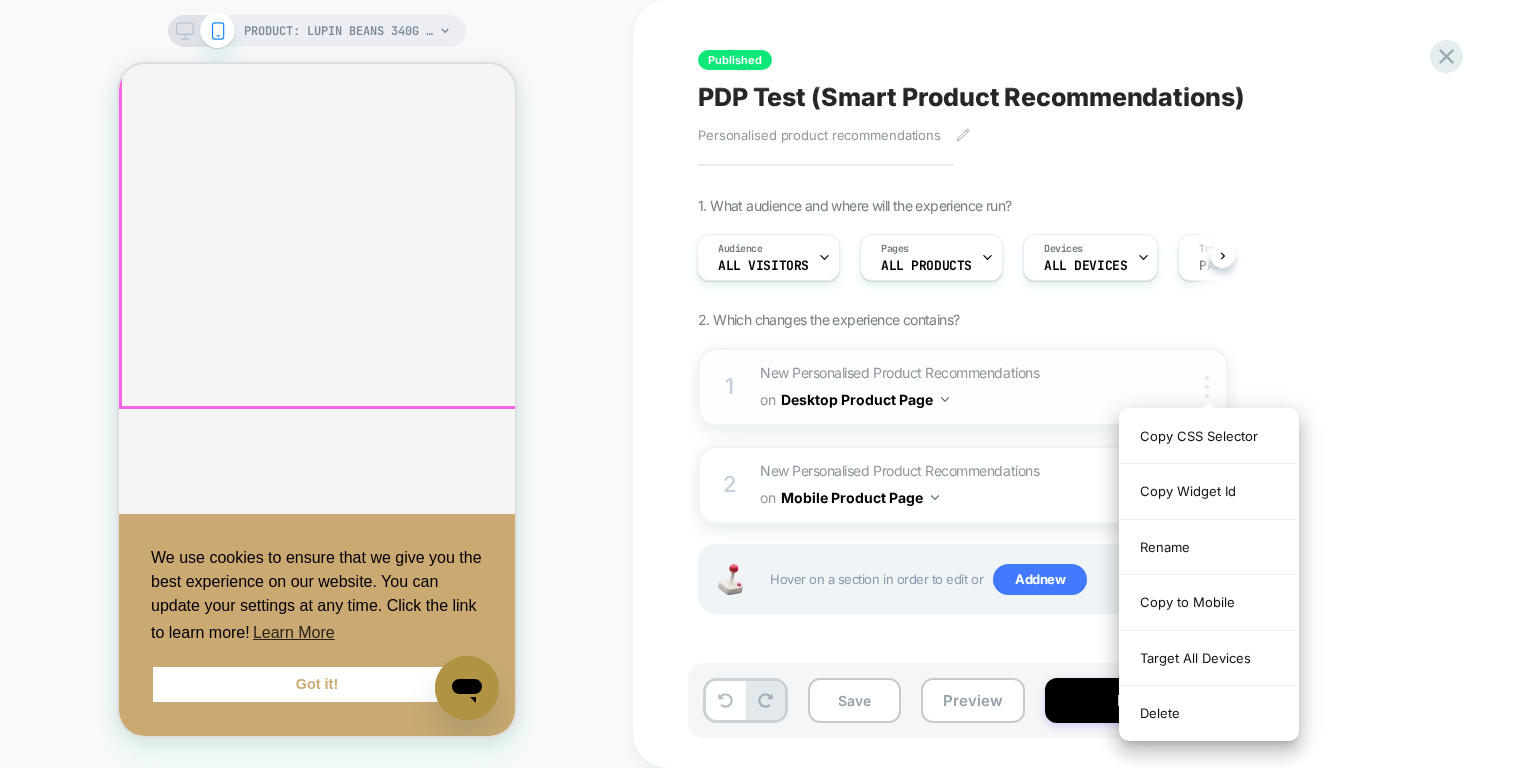 click at bounding box center (1210, 387) 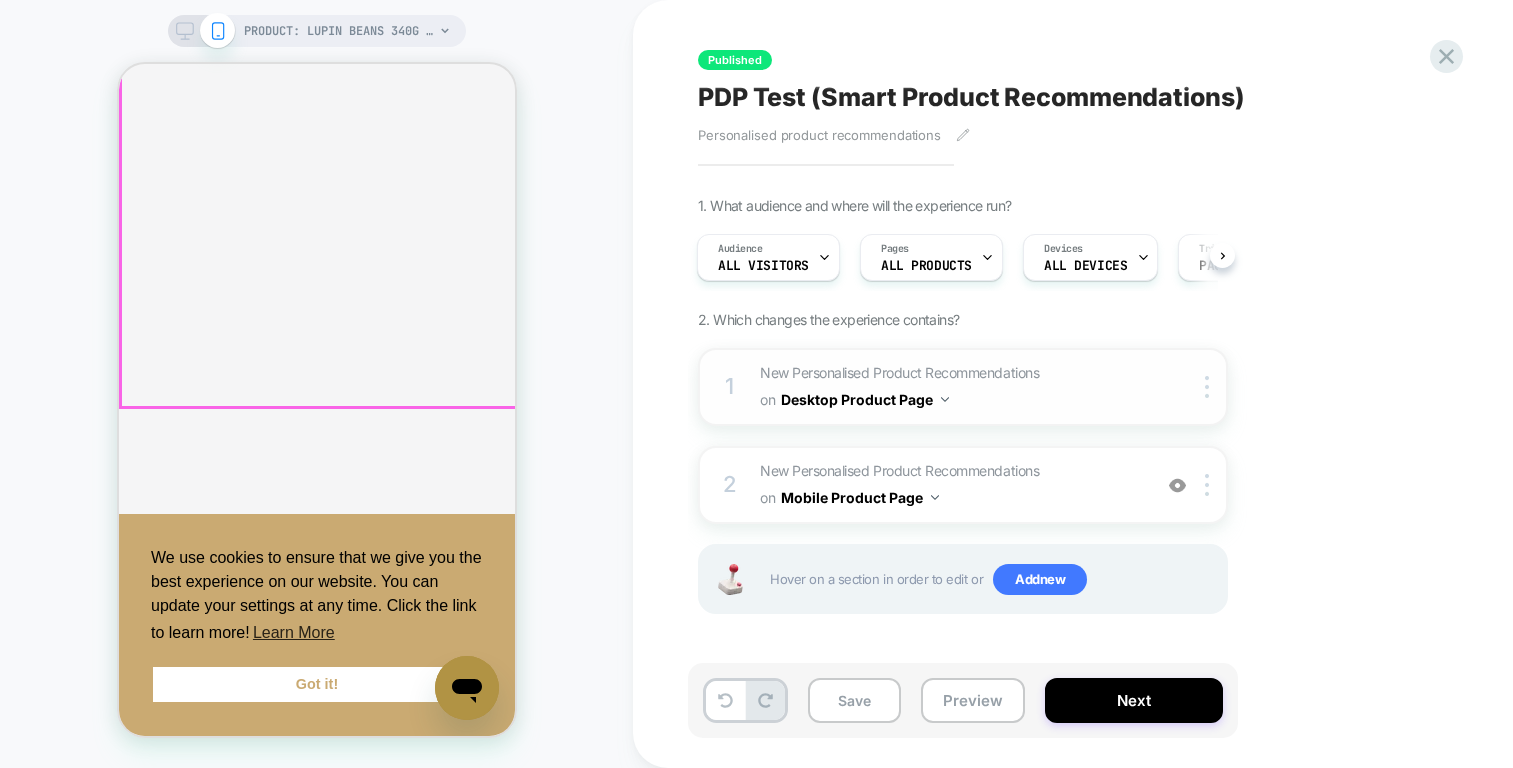 click on "New Personalised Product Recommendations Replacing Product Slider WITH #splide05   on Desktop Product Page" at bounding box center (950, 387) 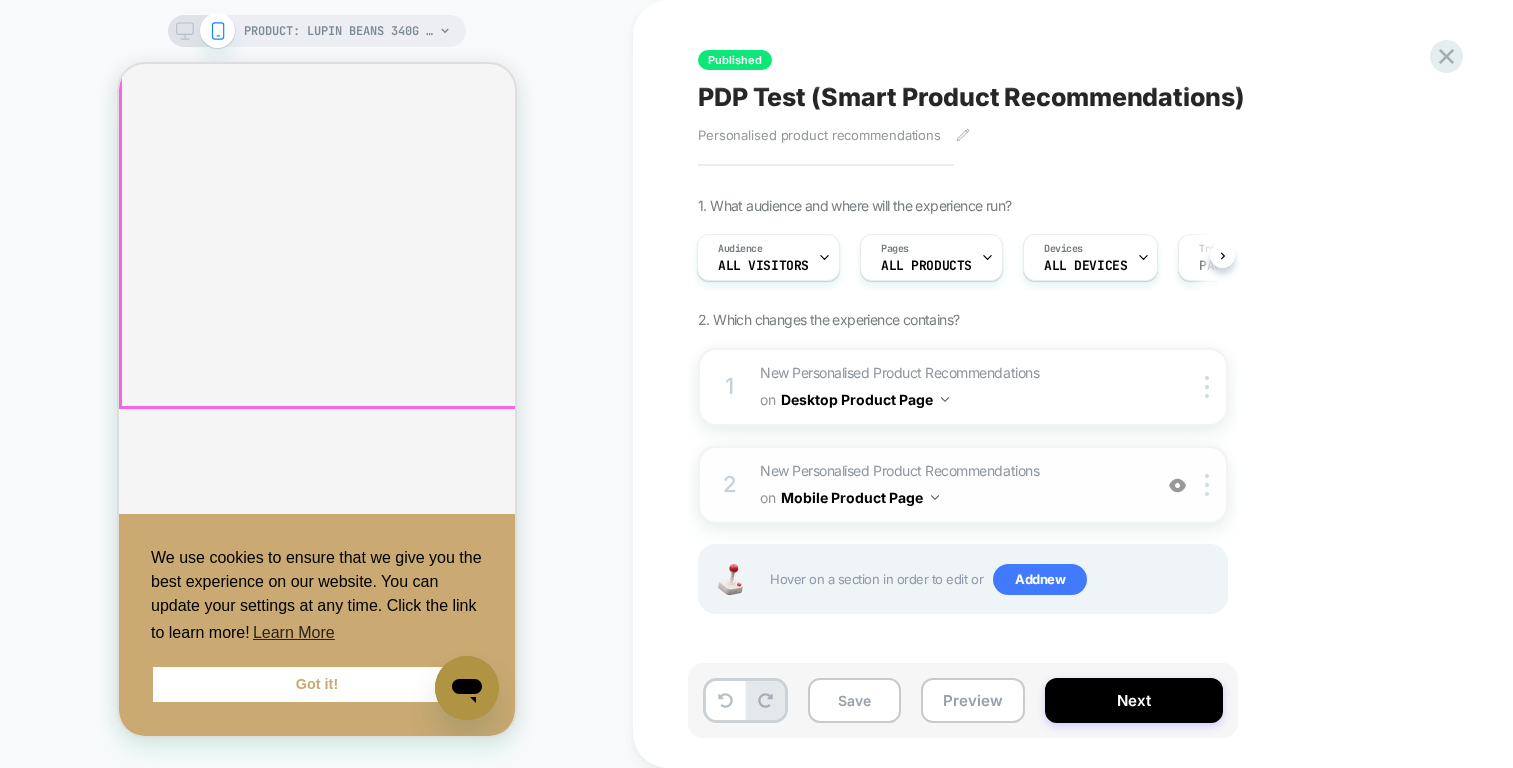click on "New Personalised Product Recommendations" at bounding box center (899, 470) 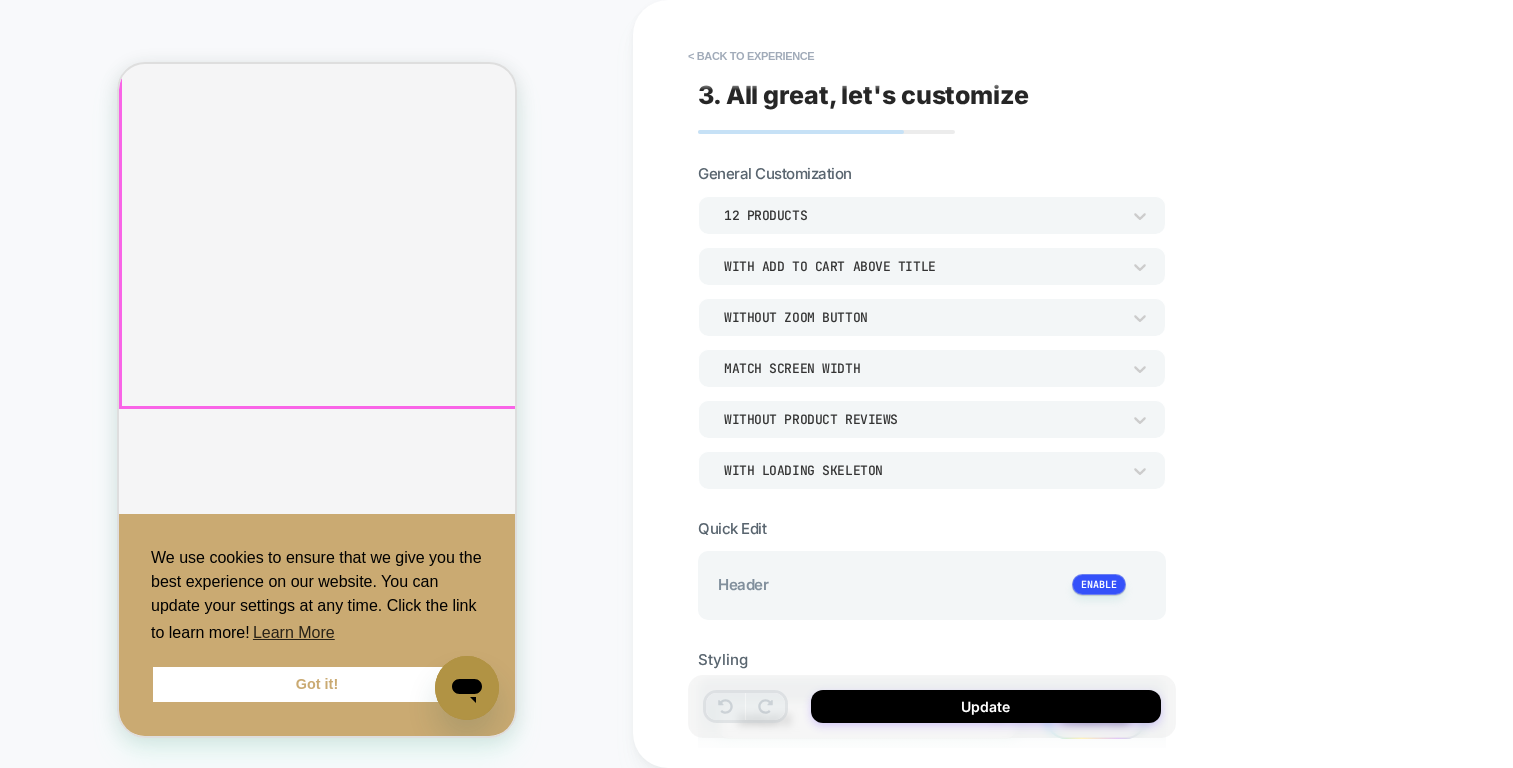 scroll, scrollTop: 0, scrollLeft: 0, axis: both 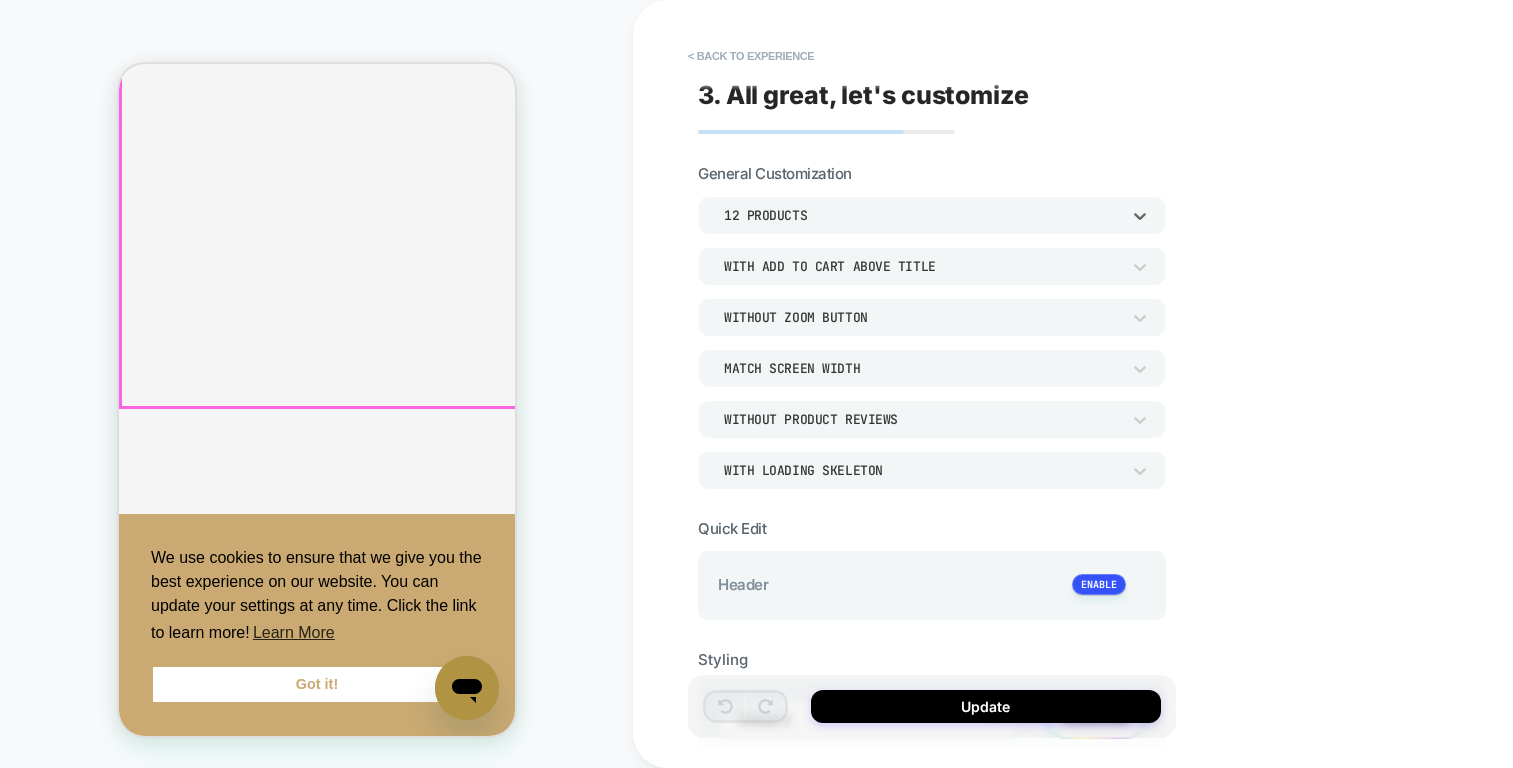 click on "12 Products" at bounding box center [932, 215] 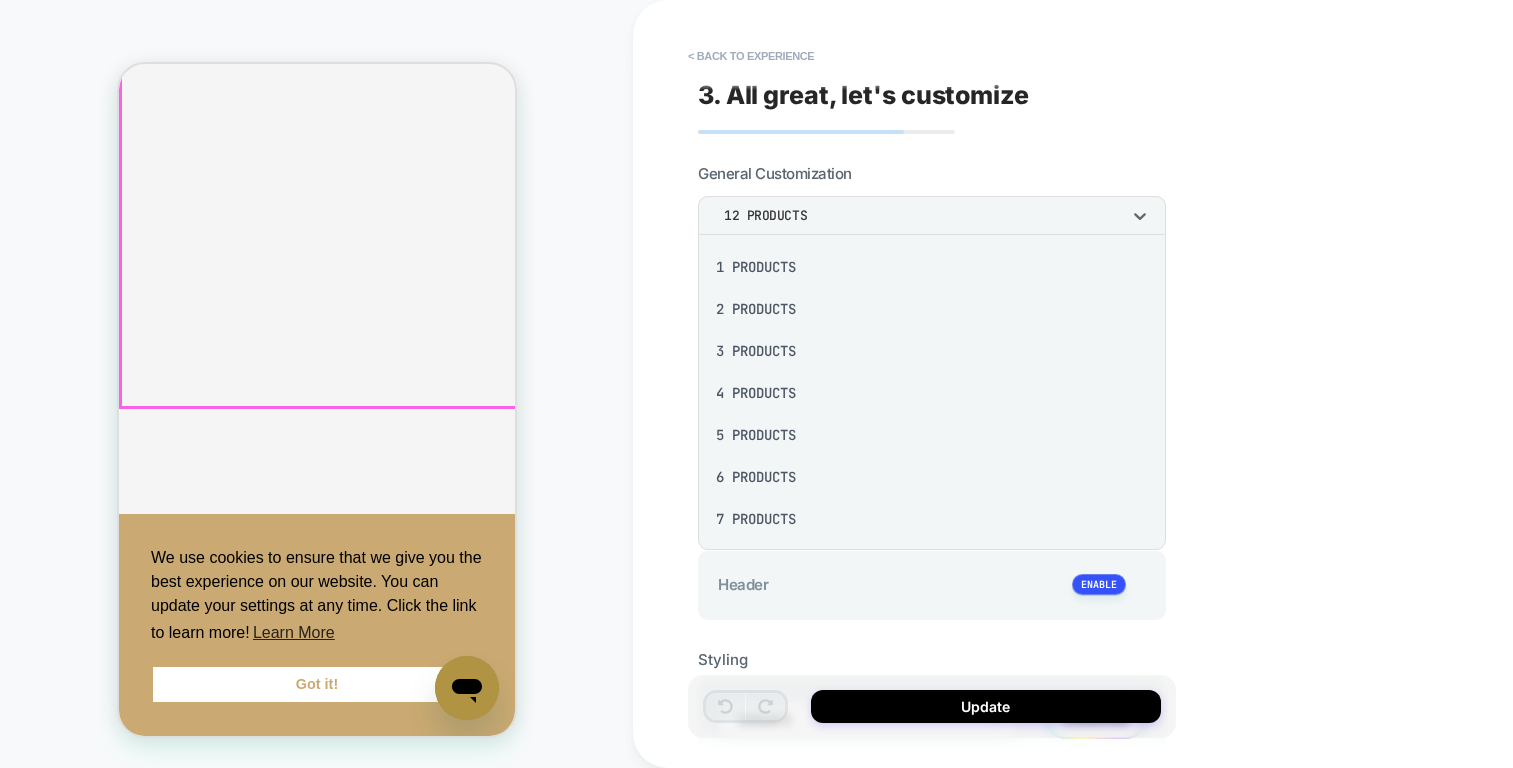 click at bounding box center (756, 384) 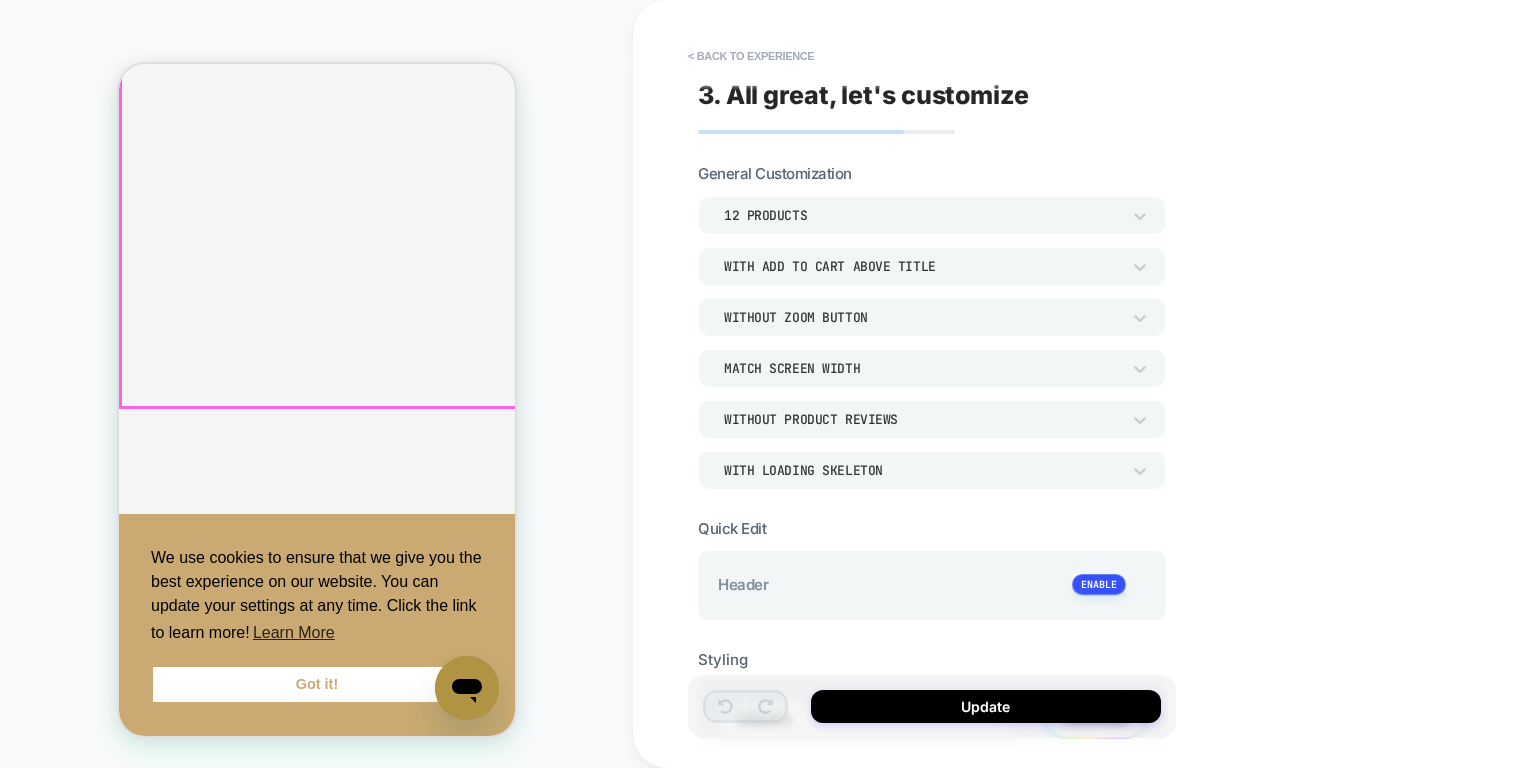 click on "With add to cart above title" at bounding box center [922, 266] 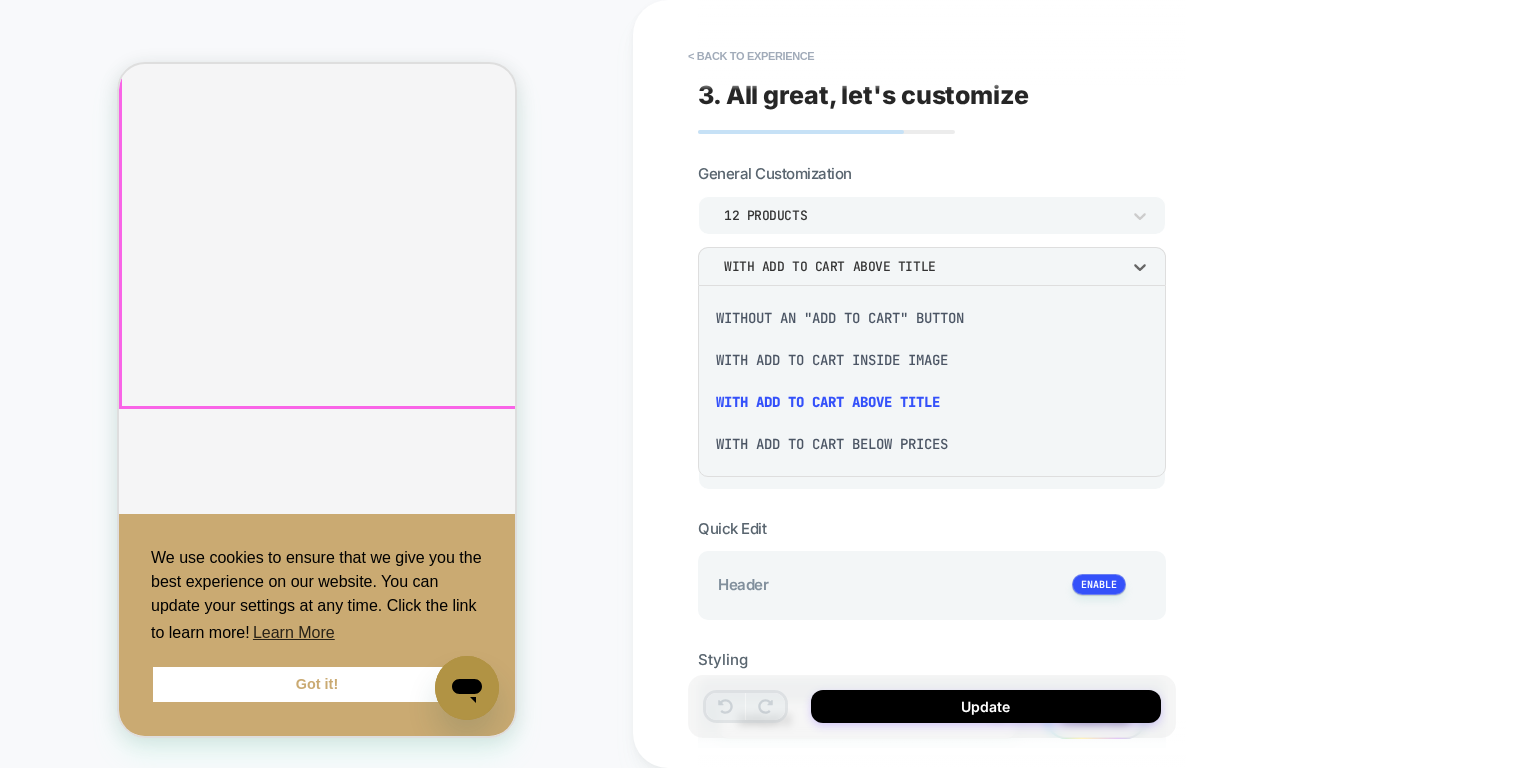 click at bounding box center [756, 384] 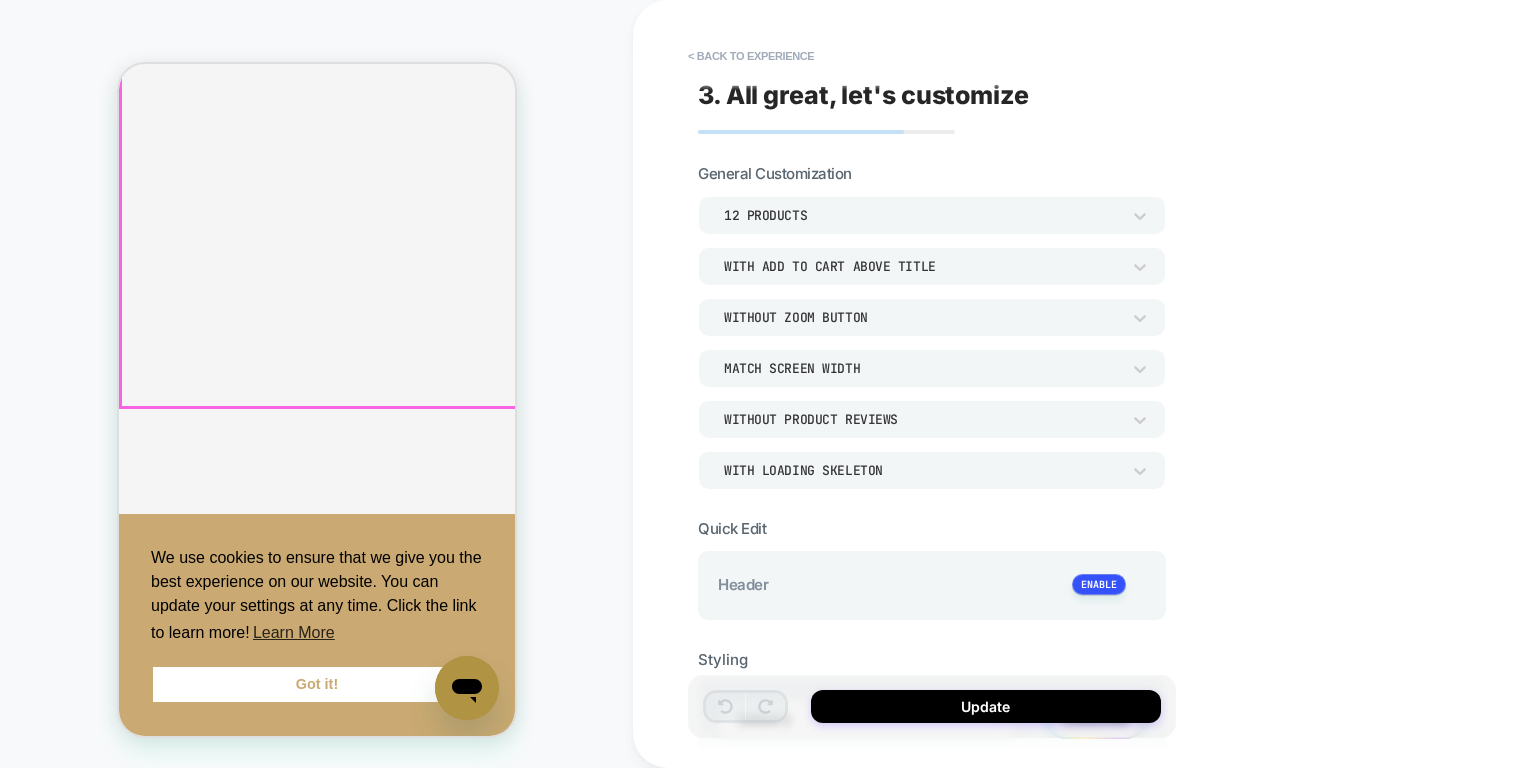 click on "Without Product Reviews" at bounding box center (932, 419) 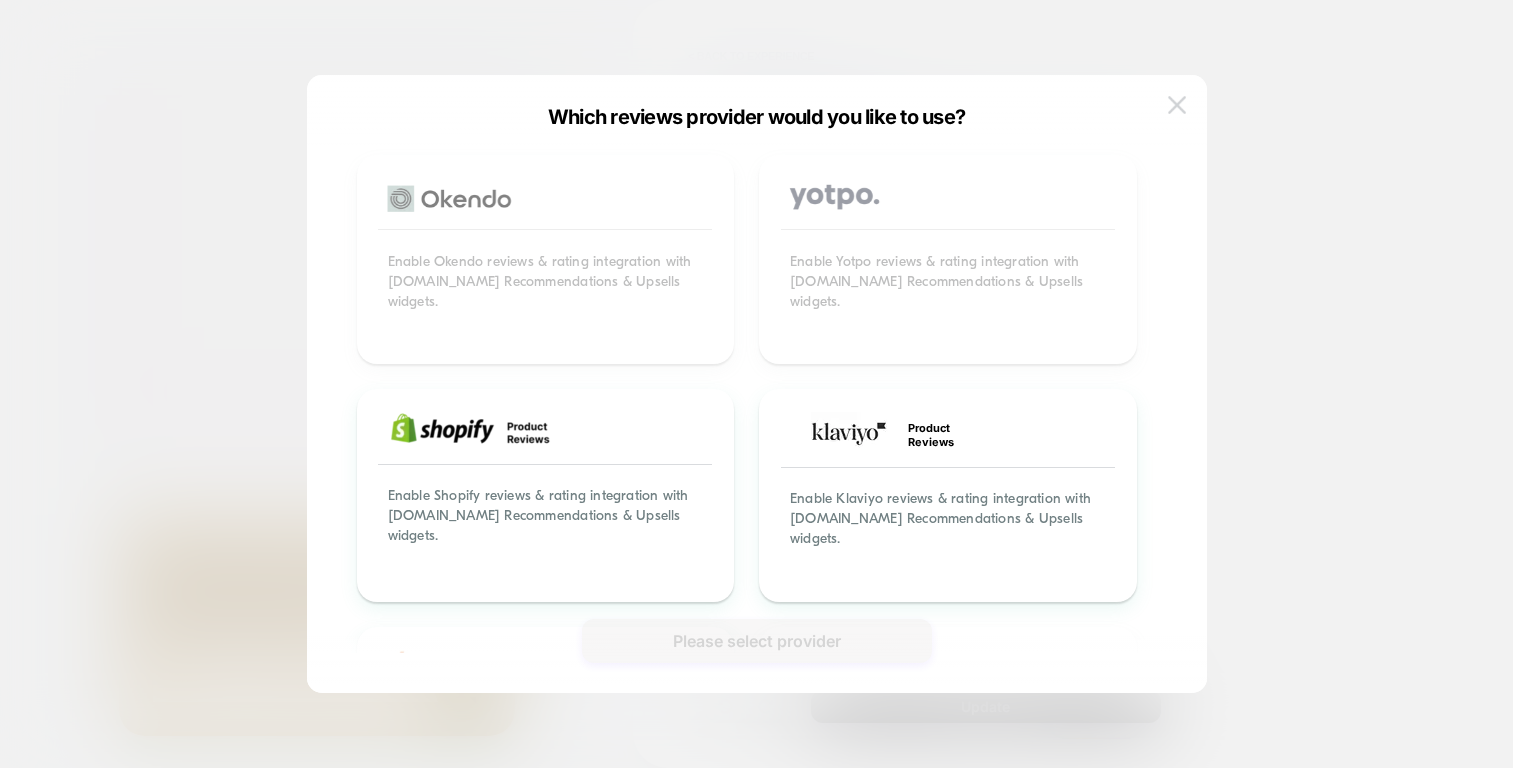 click at bounding box center (1177, 104) 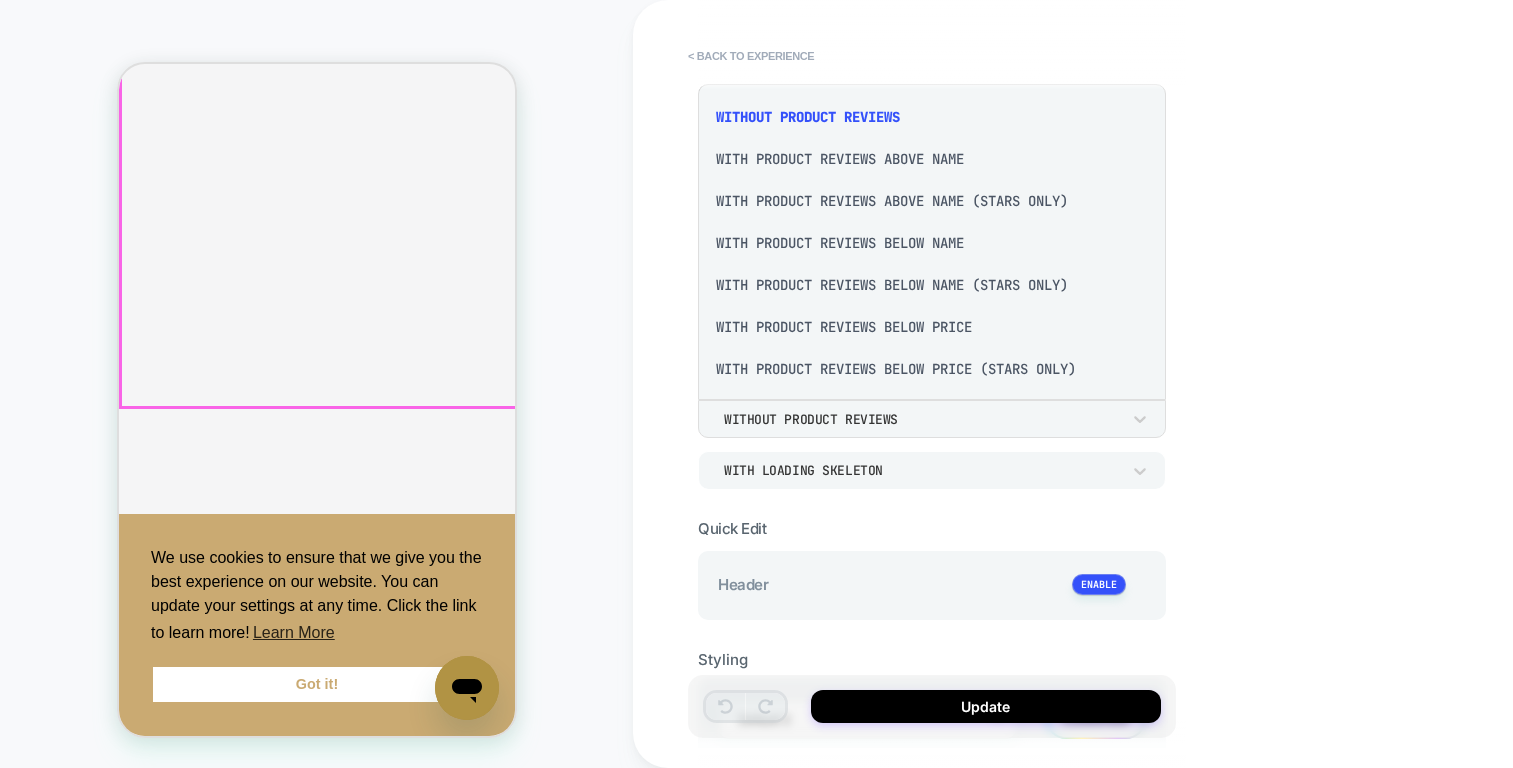 click at bounding box center [756, 384] 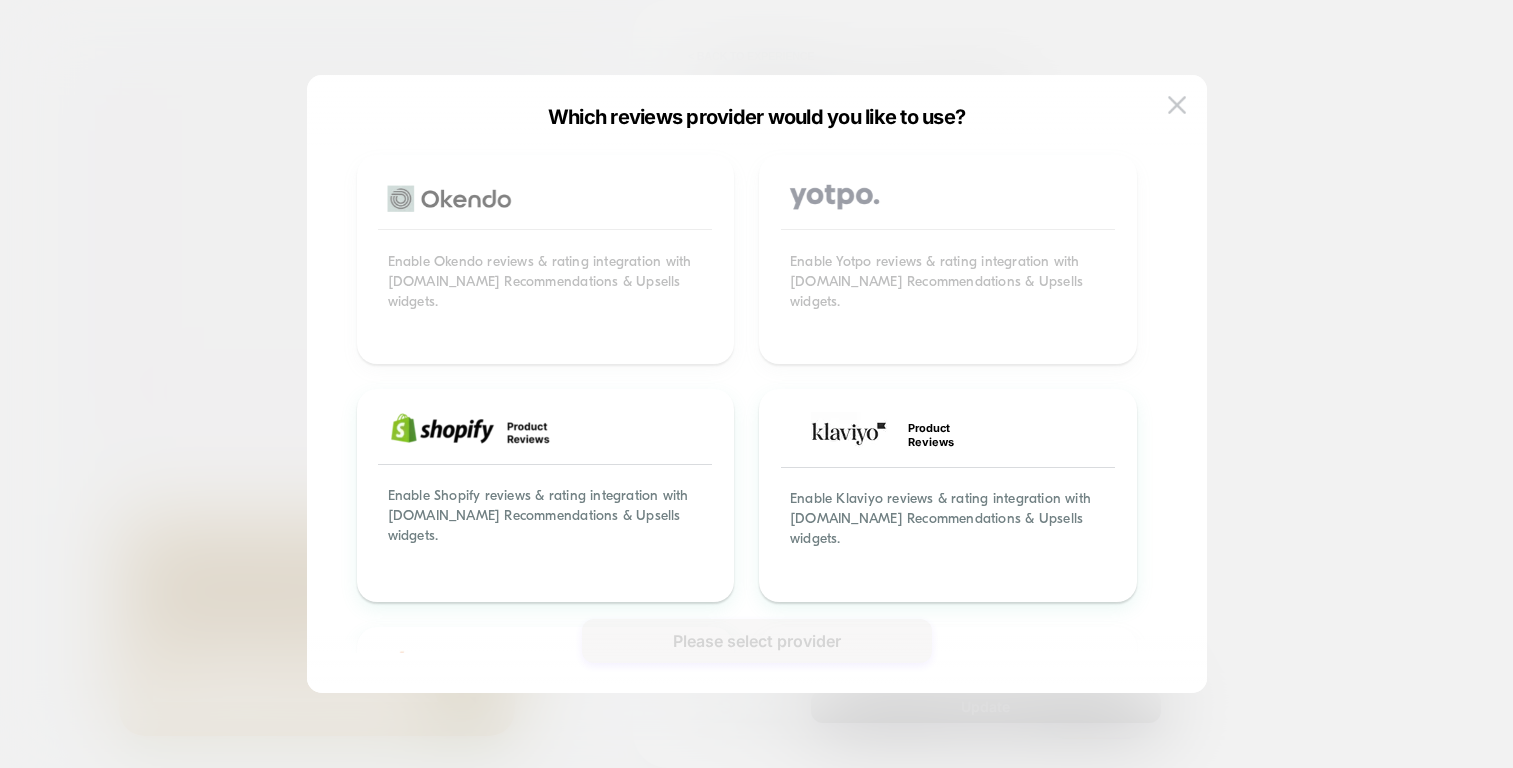 click at bounding box center [1177, 104] 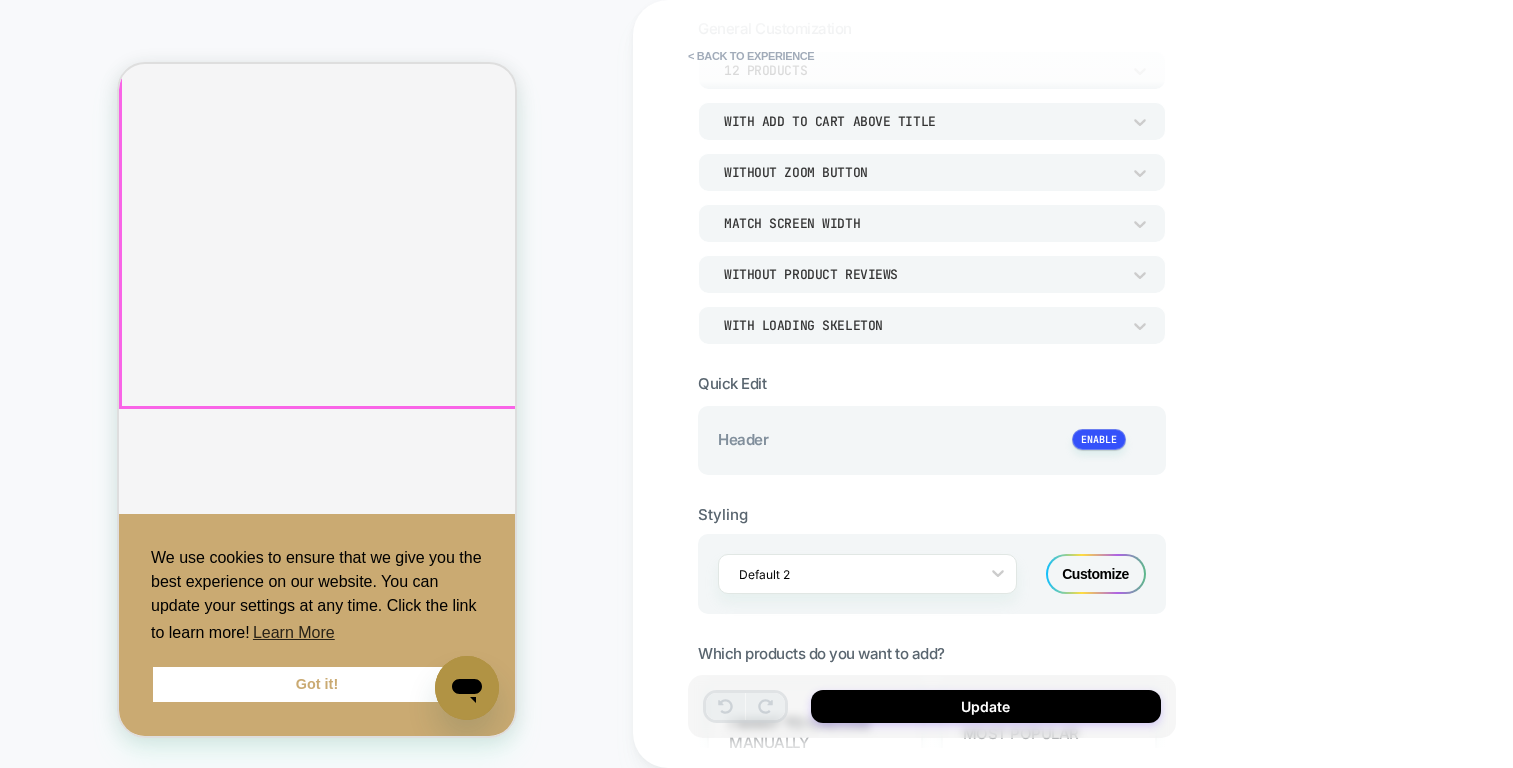 scroll, scrollTop: 175, scrollLeft: 0, axis: vertical 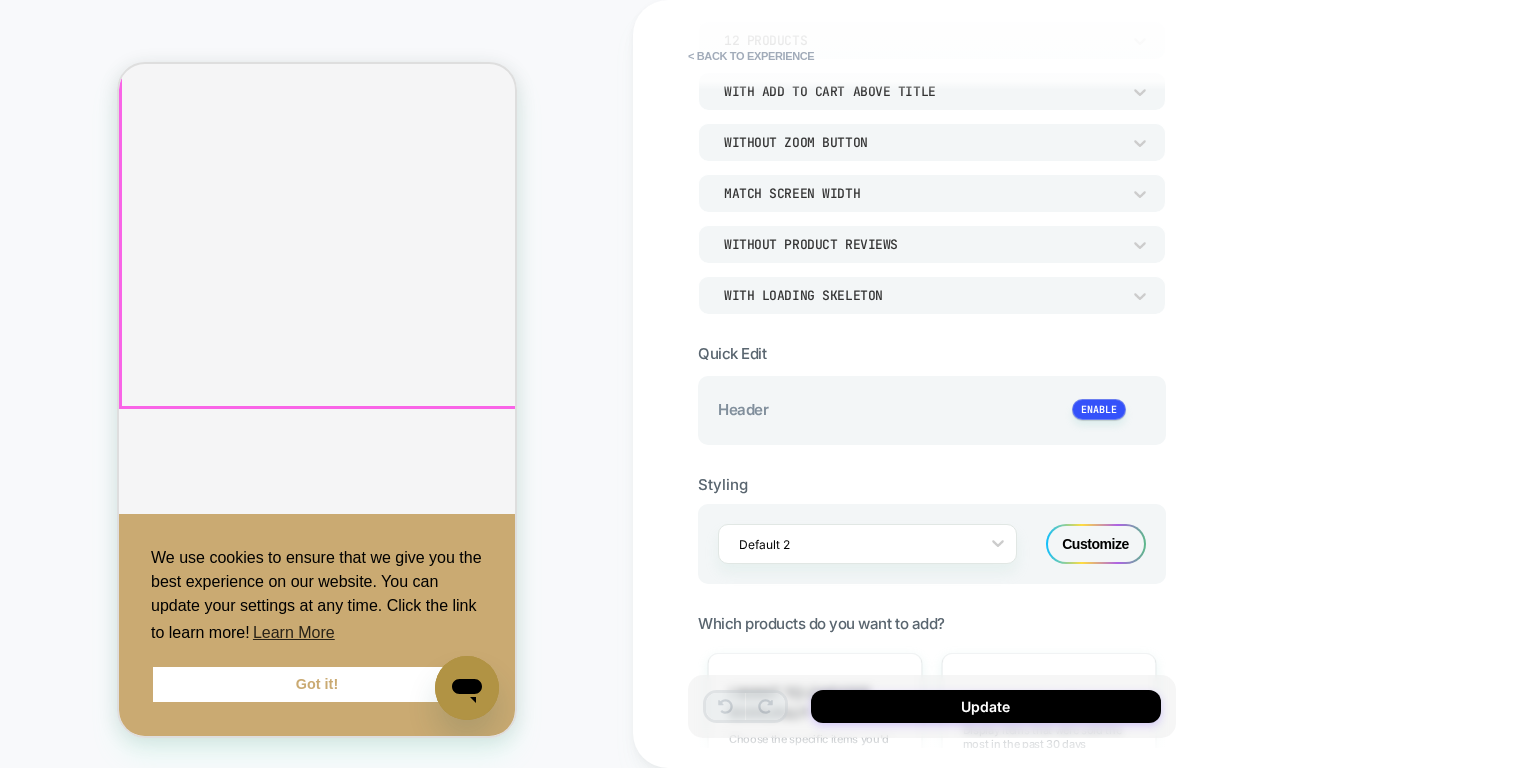 click on "WITH LOADING SKELETON" at bounding box center [922, 295] 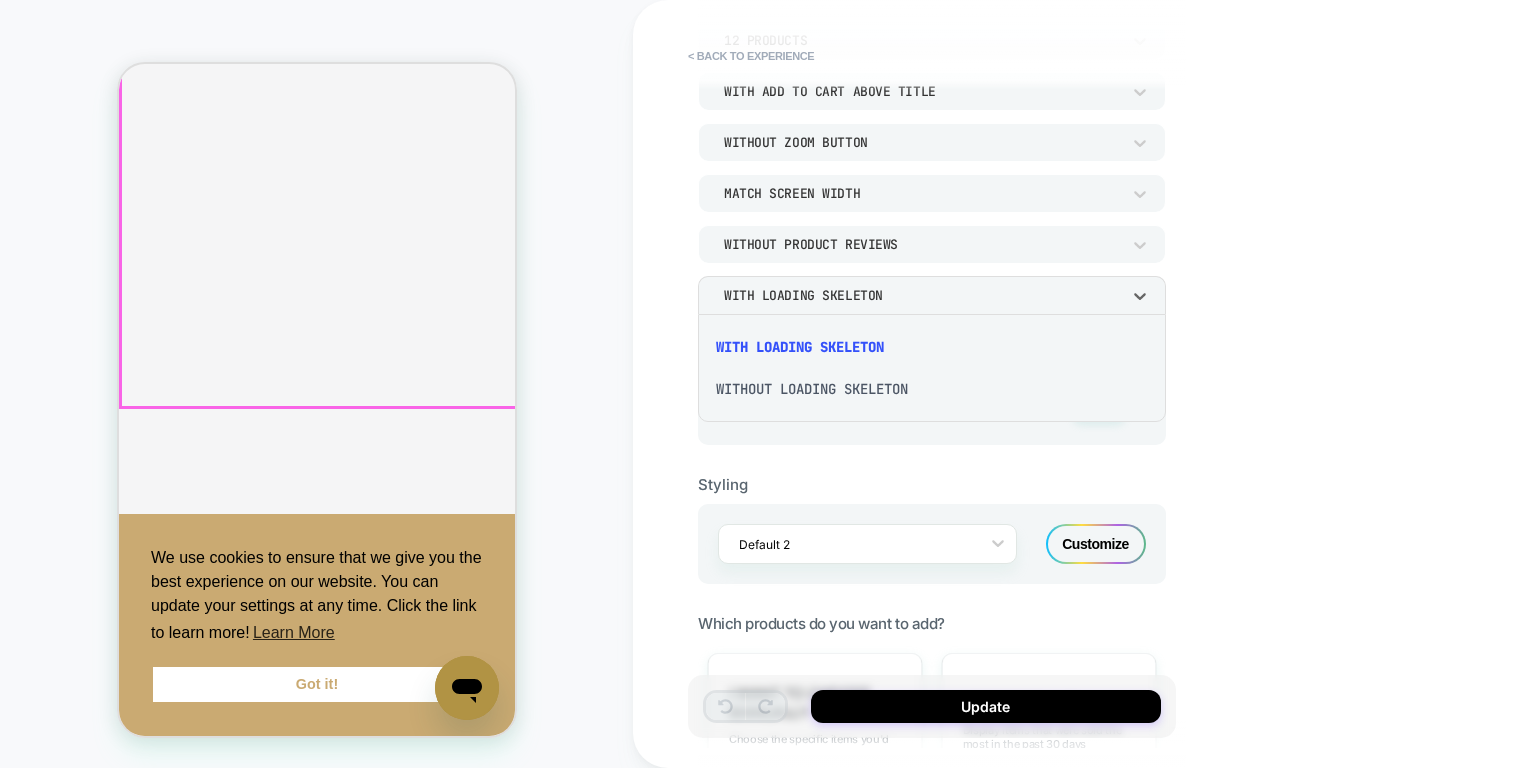 click at bounding box center (756, 384) 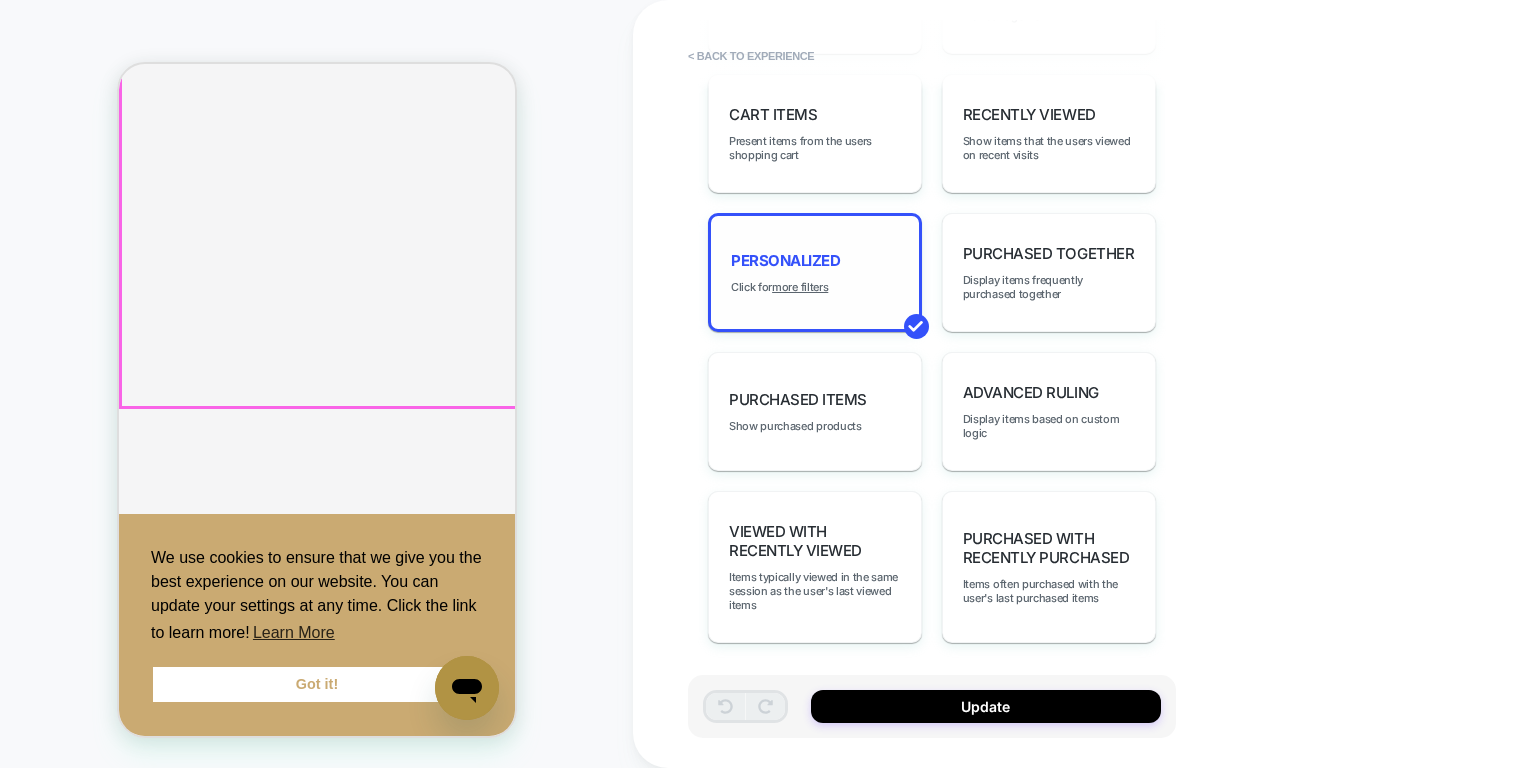 scroll, scrollTop: 1050, scrollLeft: 0, axis: vertical 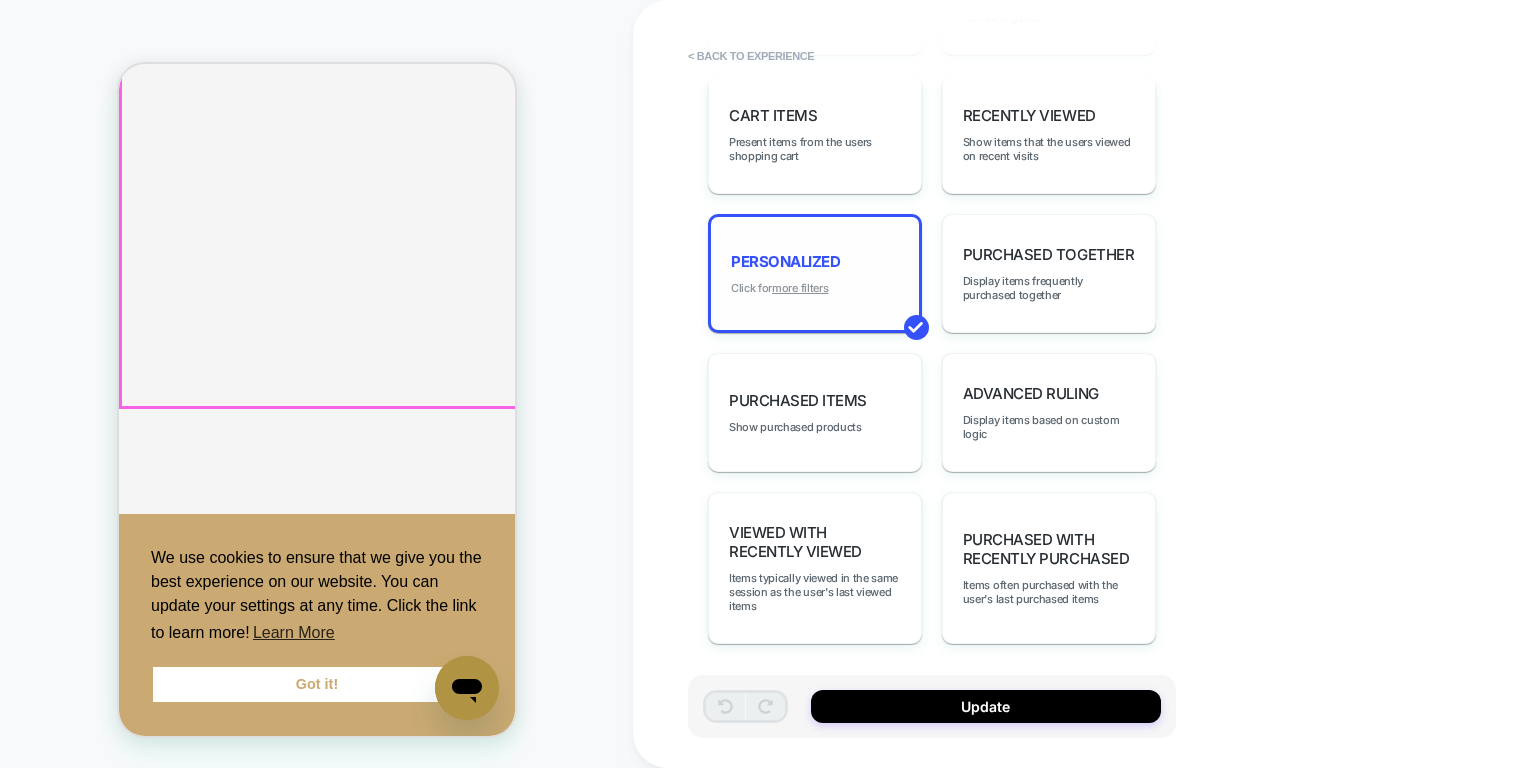 click on "more filters" at bounding box center (800, 288) 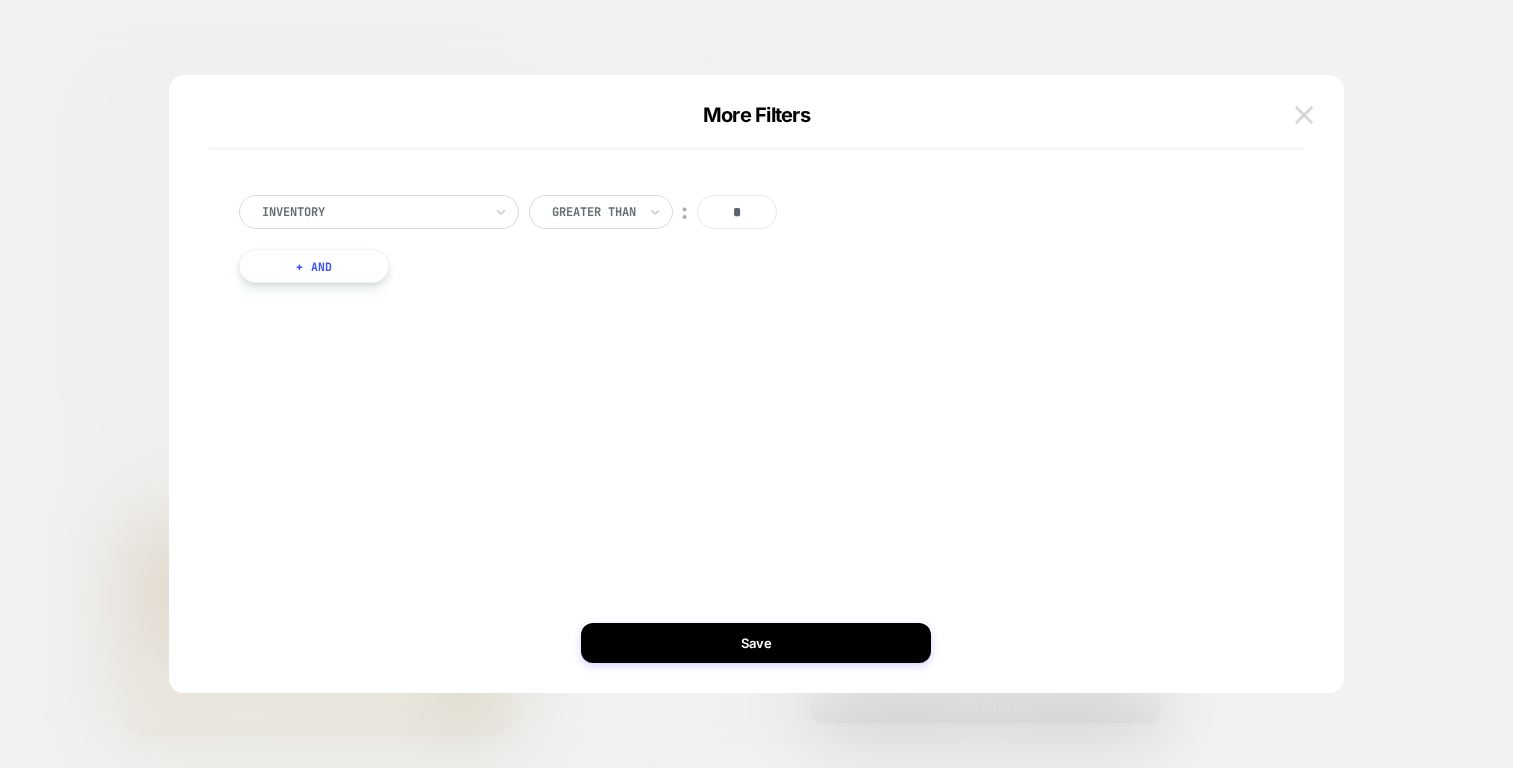 click at bounding box center [1304, 115] 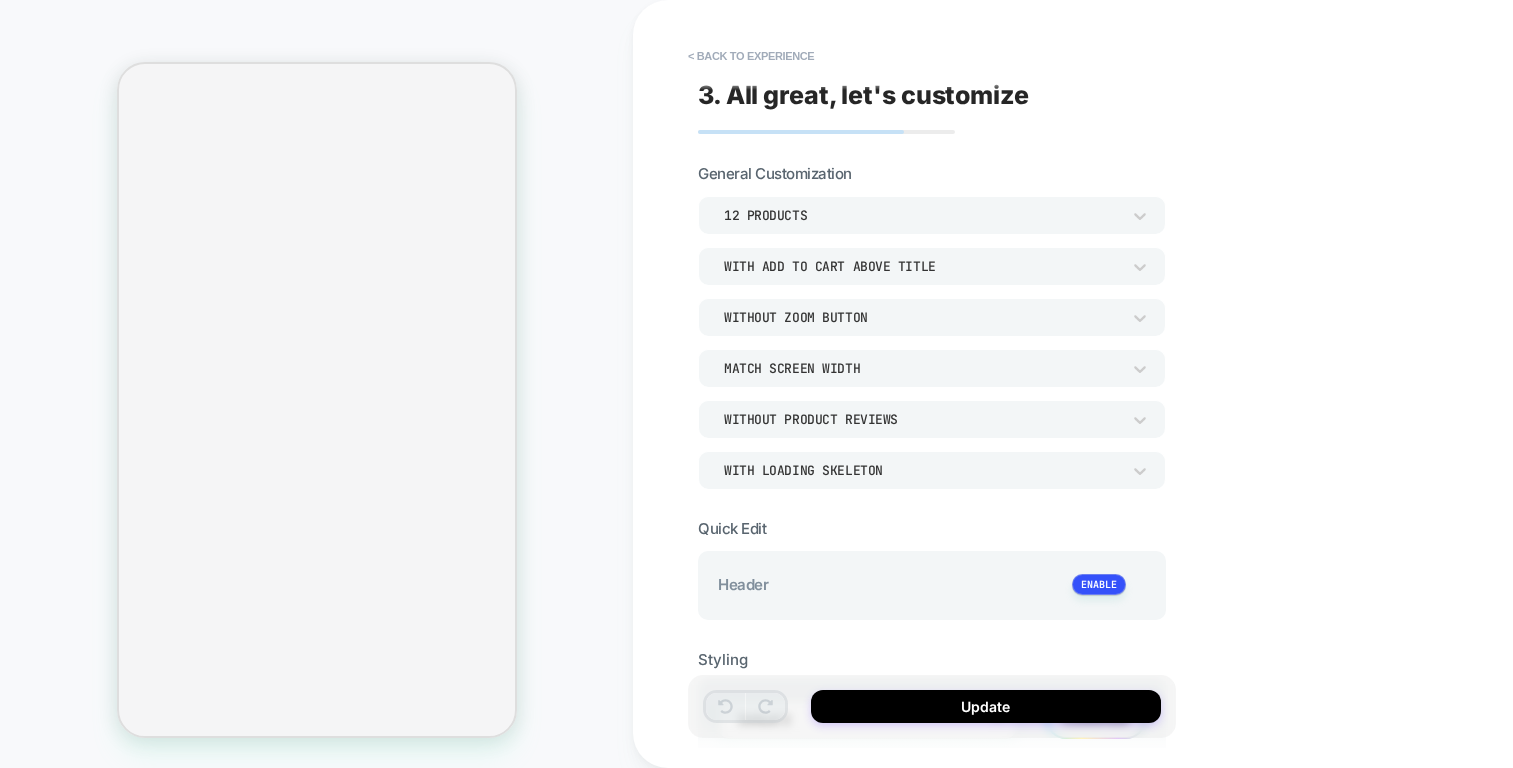 scroll, scrollTop: 0, scrollLeft: 0, axis: both 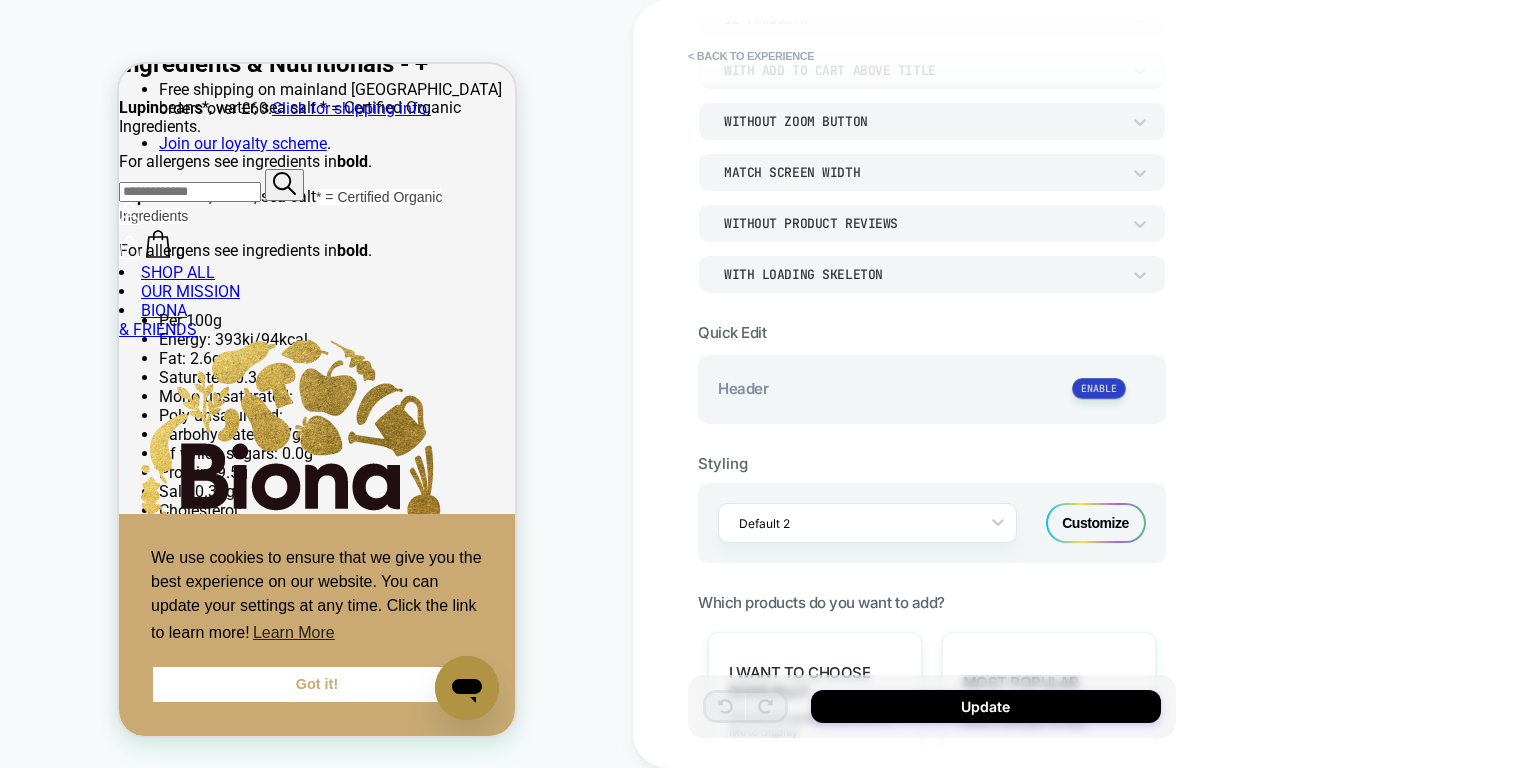 click at bounding box center (1099, 388) 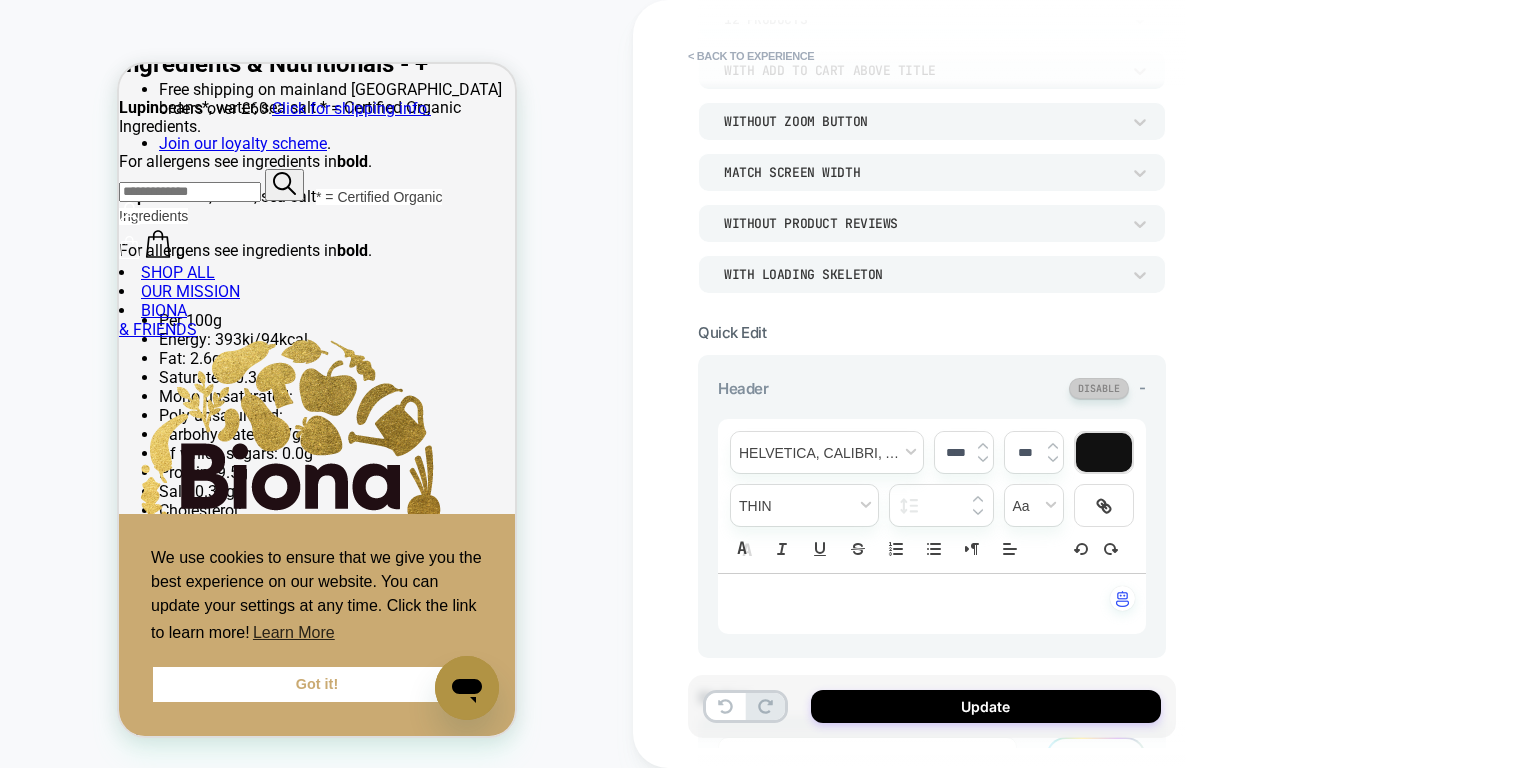 click at bounding box center (1099, 388) 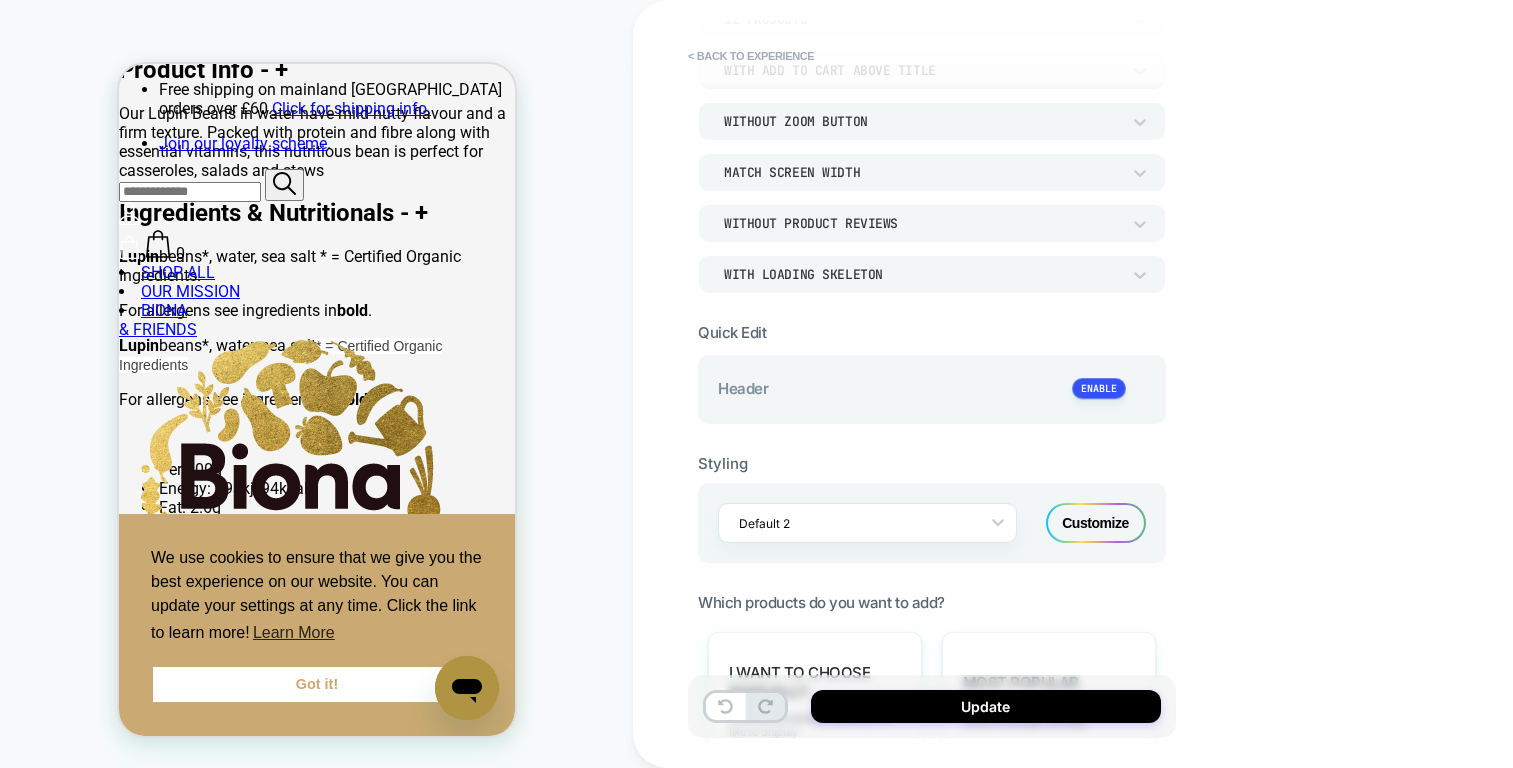 scroll, scrollTop: 932, scrollLeft: 0, axis: vertical 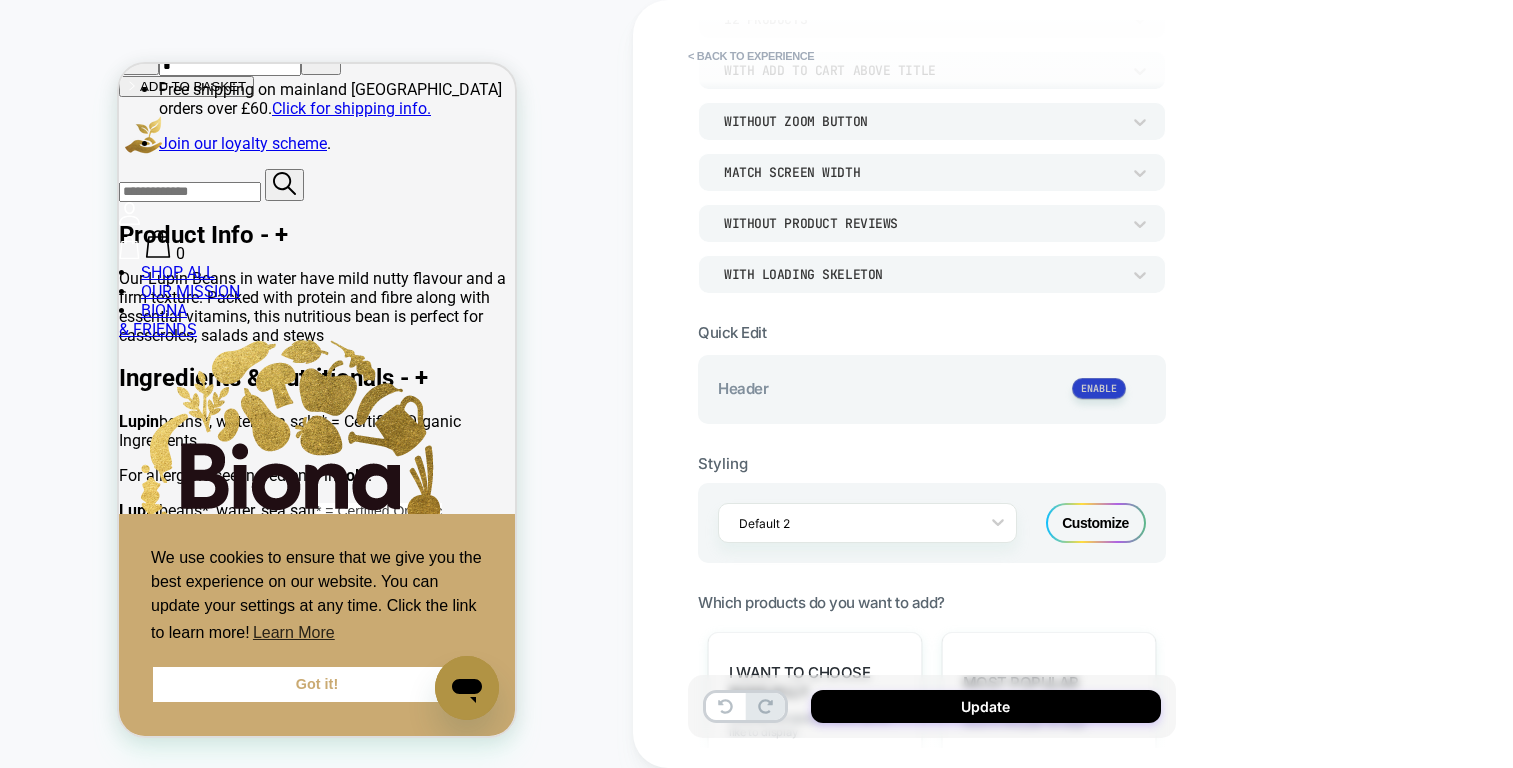 click at bounding box center (1099, 388) 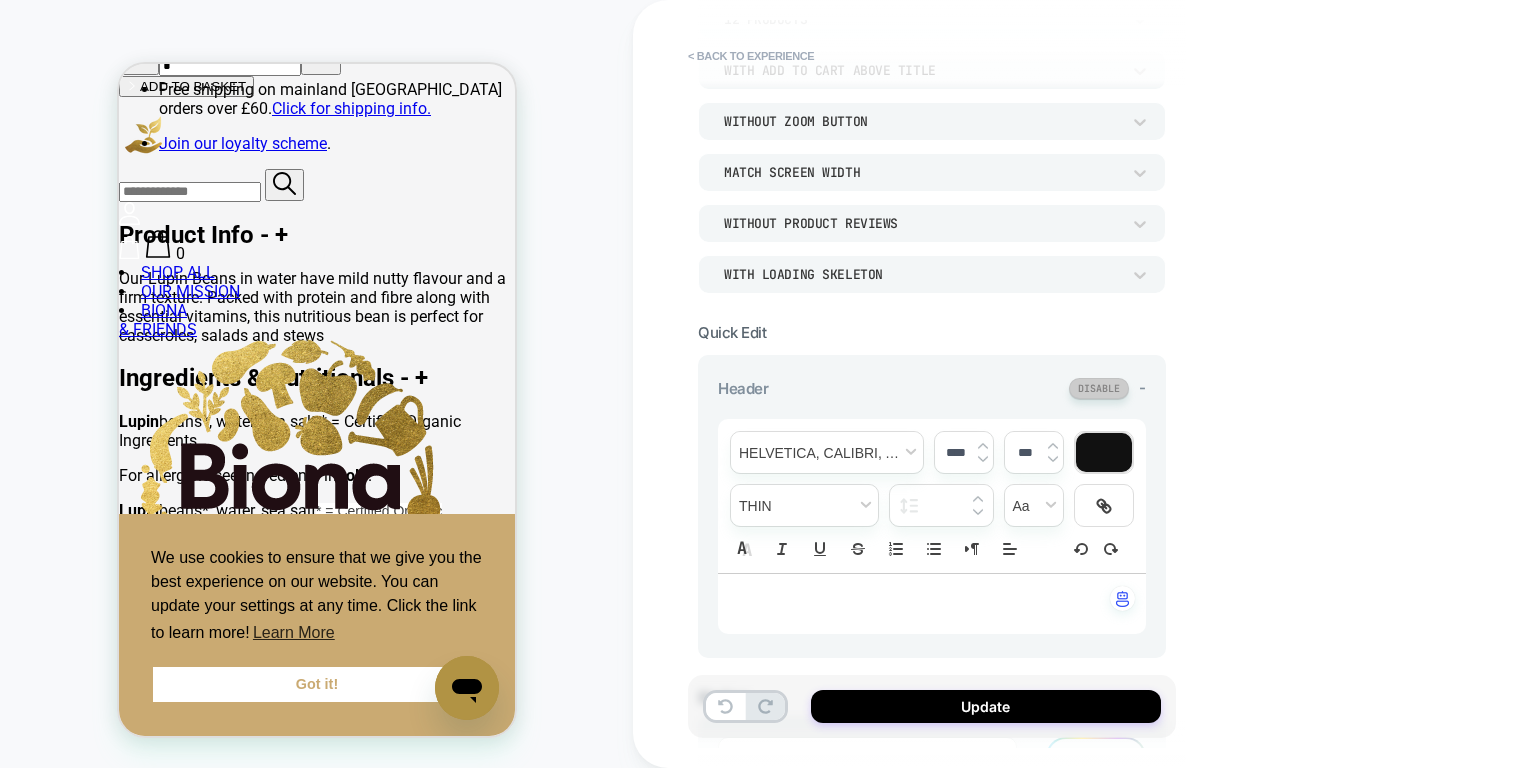 click at bounding box center (1099, 388) 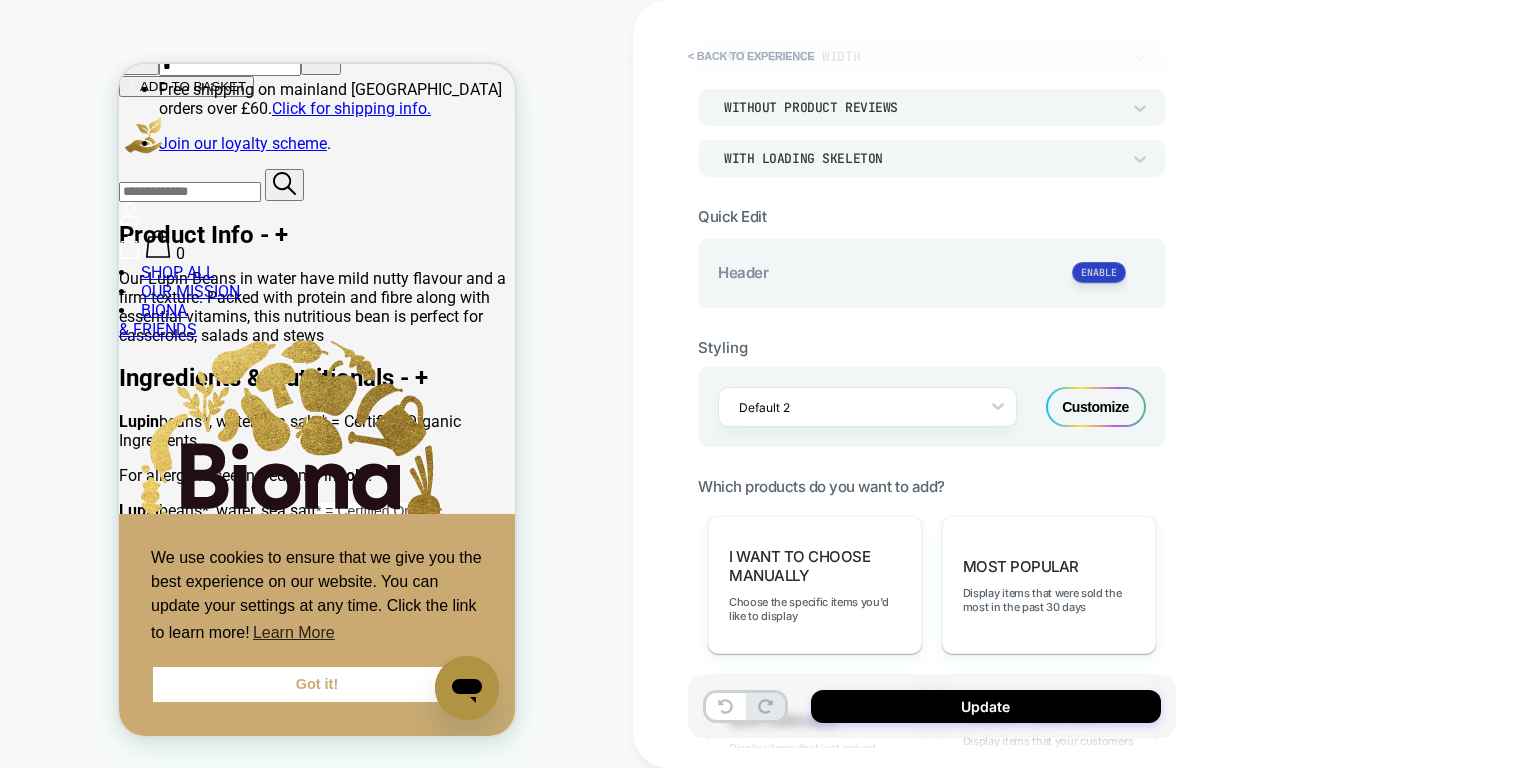 scroll, scrollTop: 510, scrollLeft: 0, axis: vertical 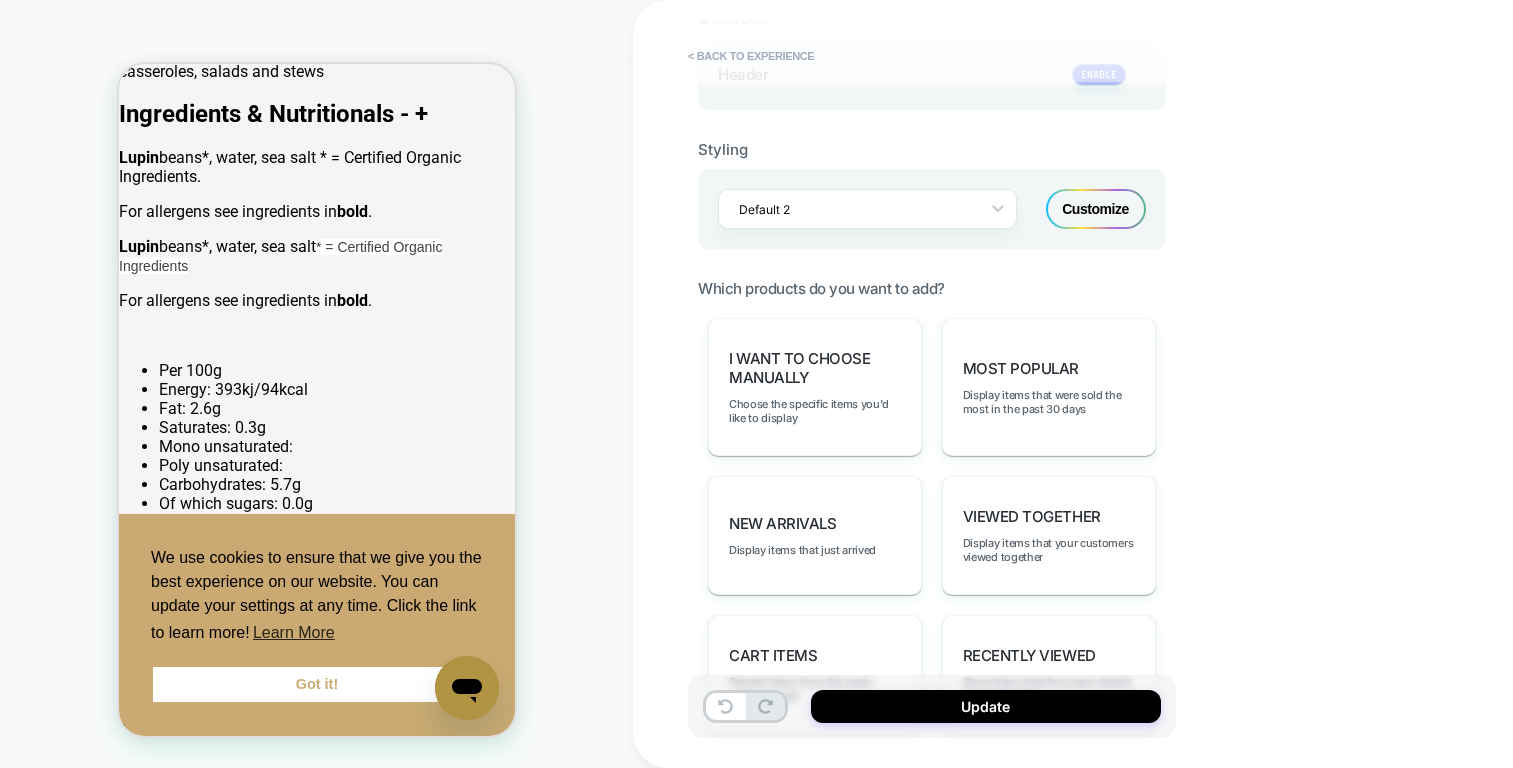 click on "Customize" at bounding box center [1096, 209] 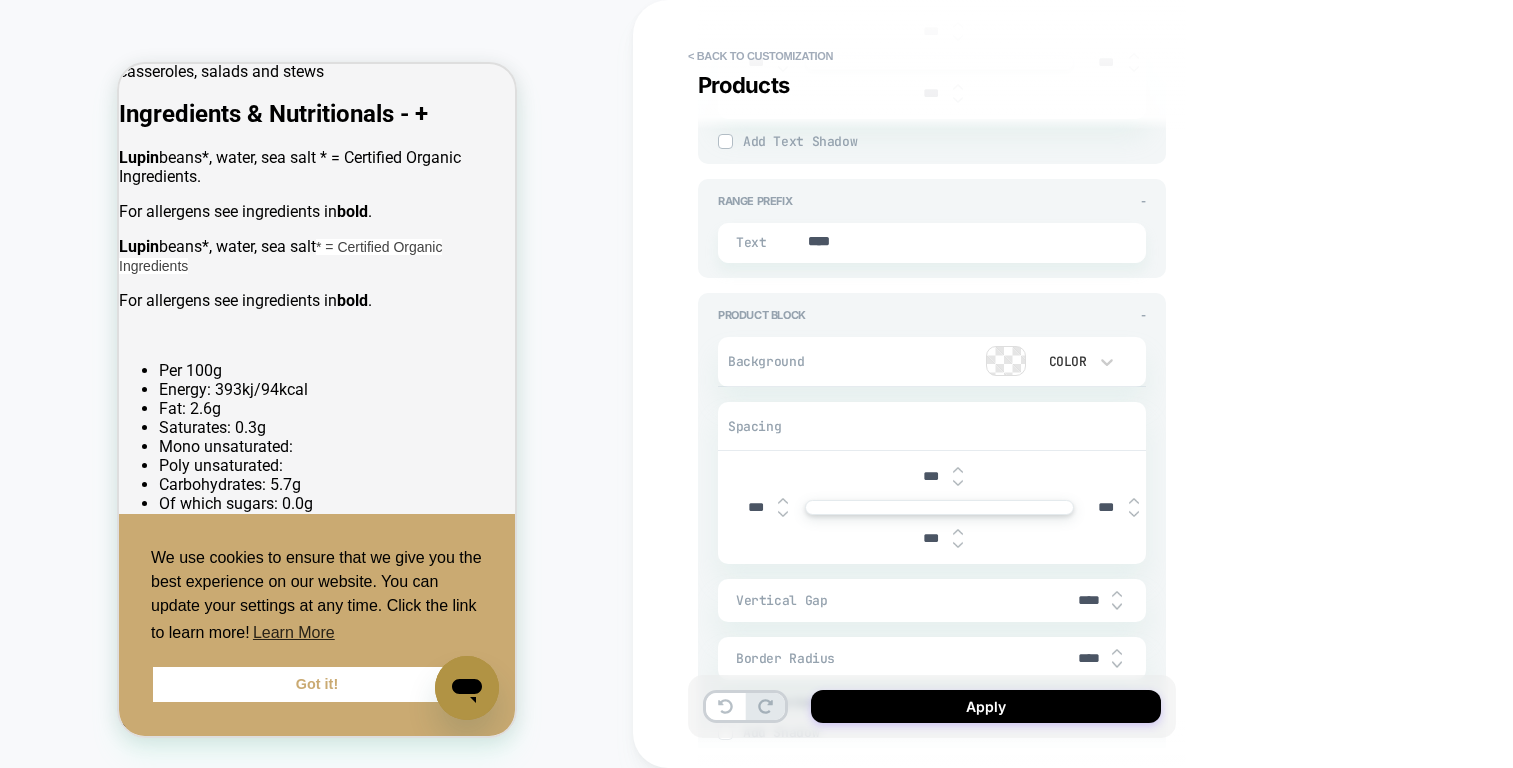 scroll, scrollTop: 2259, scrollLeft: 0, axis: vertical 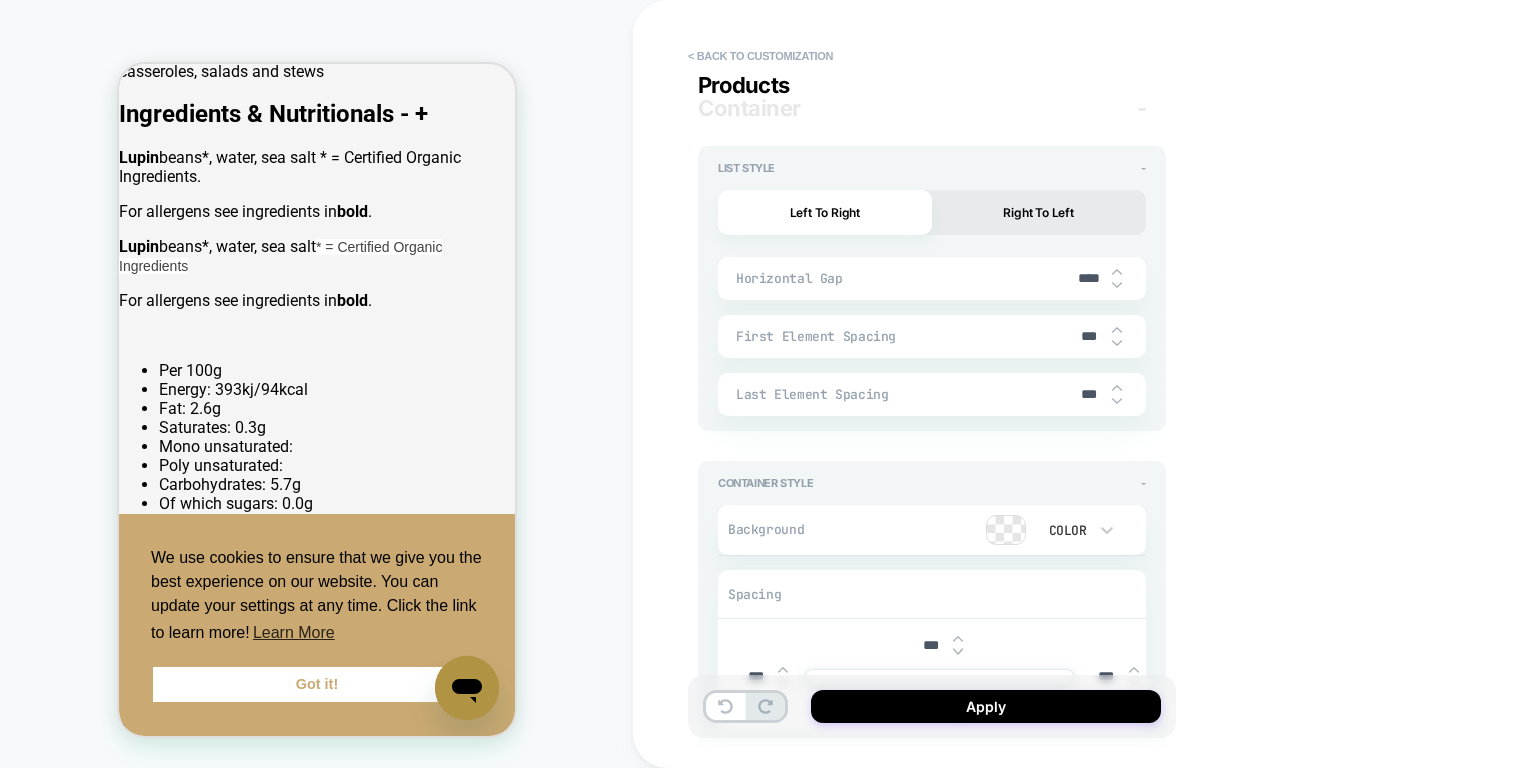 type on "*" 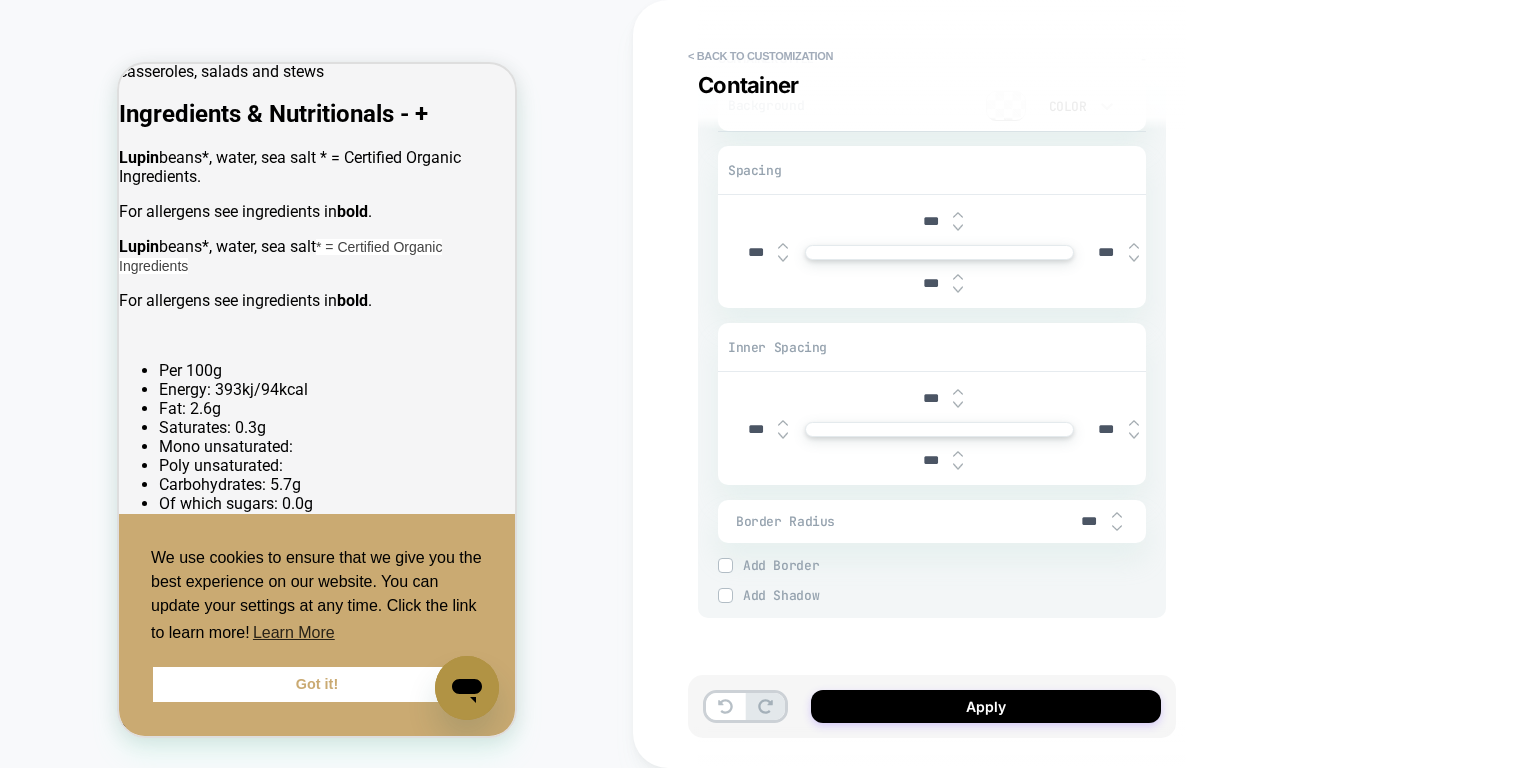 scroll, scrollTop: 3411, scrollLeft: 0, axis: vertical 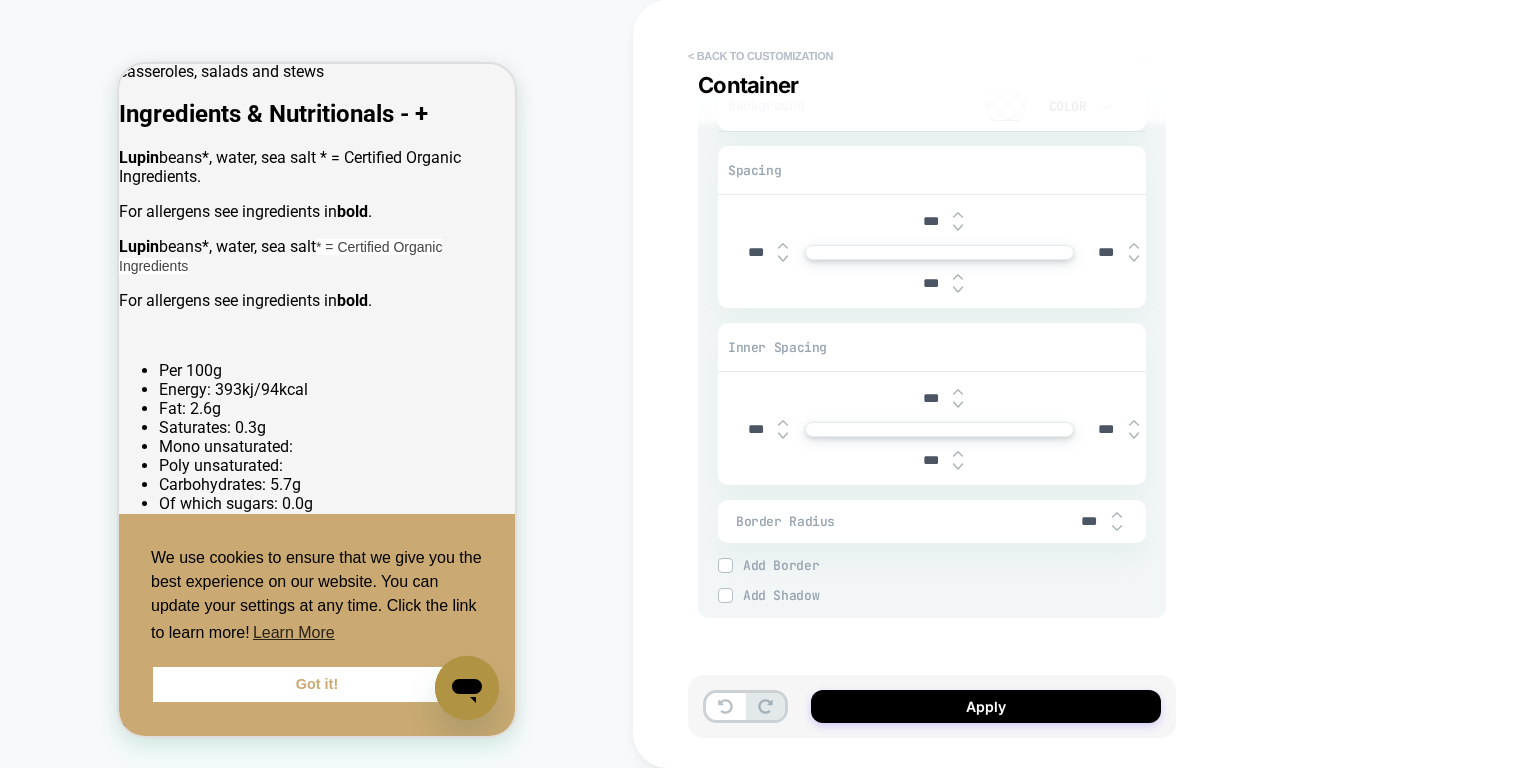 click on "< Back to customization" at bounding box center (760, 56) 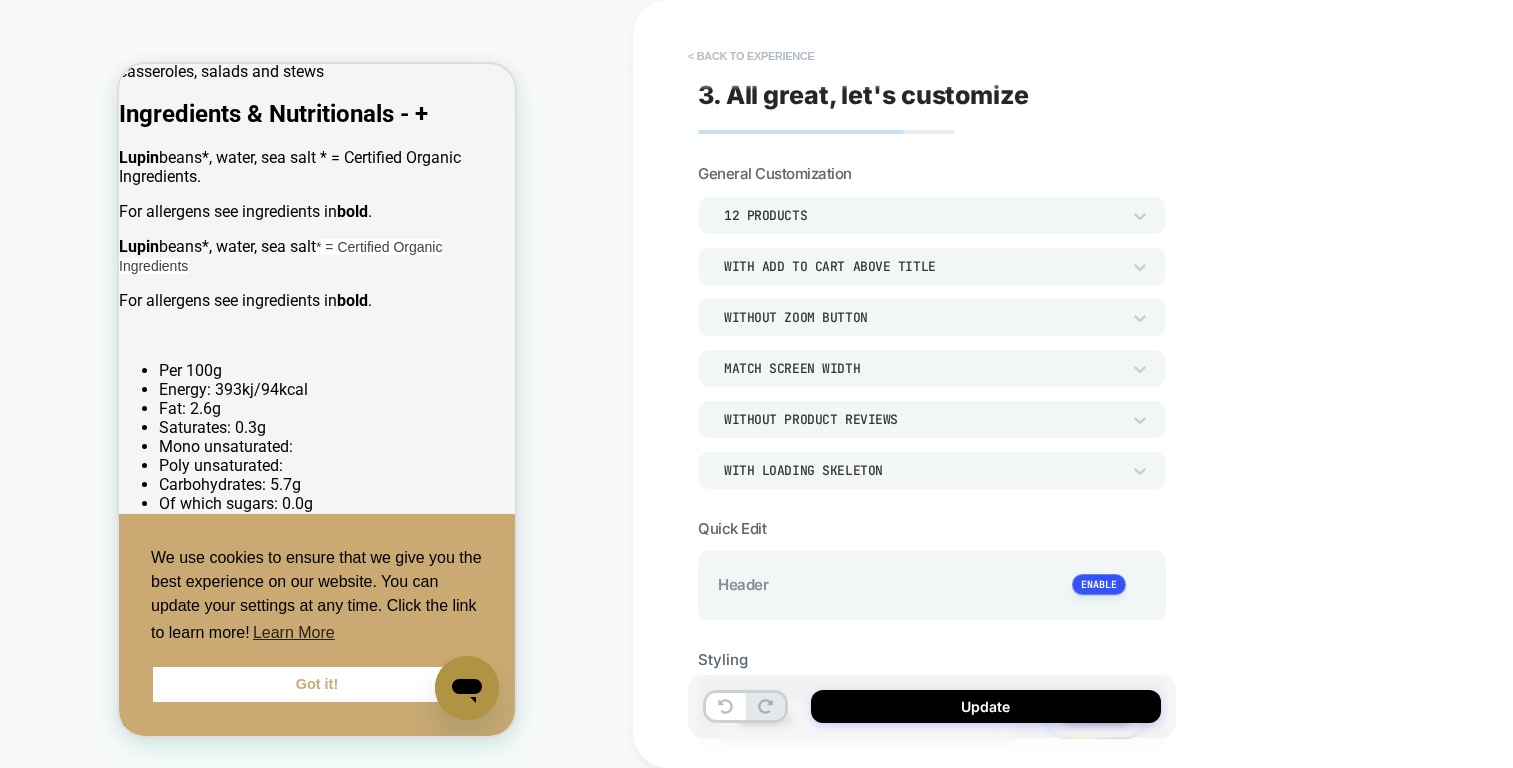 click on "< Back to experience" at bounding box center [751, 56] 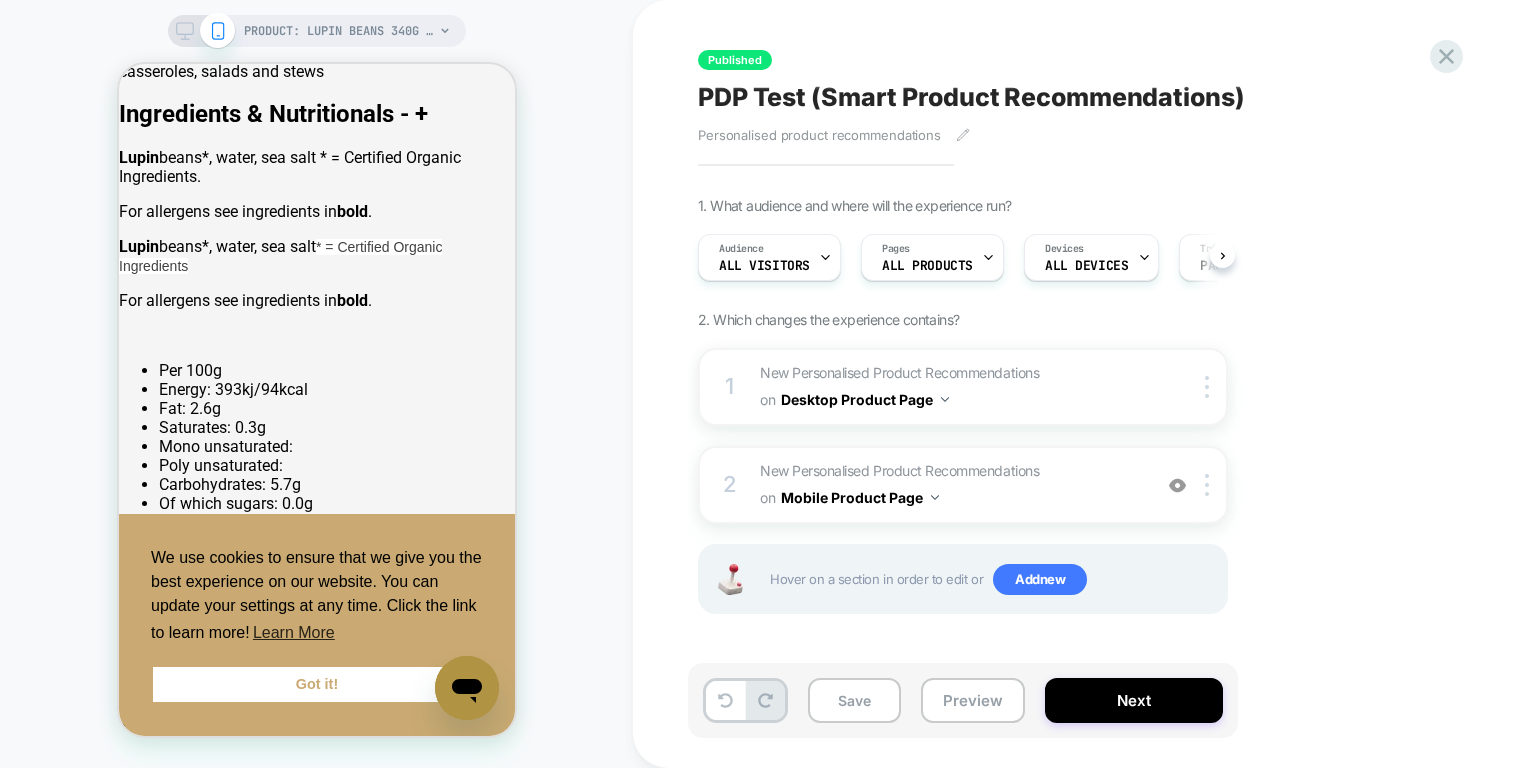 scroll, scrollTop: 0, scrollLeft: 1, axis: horizontal 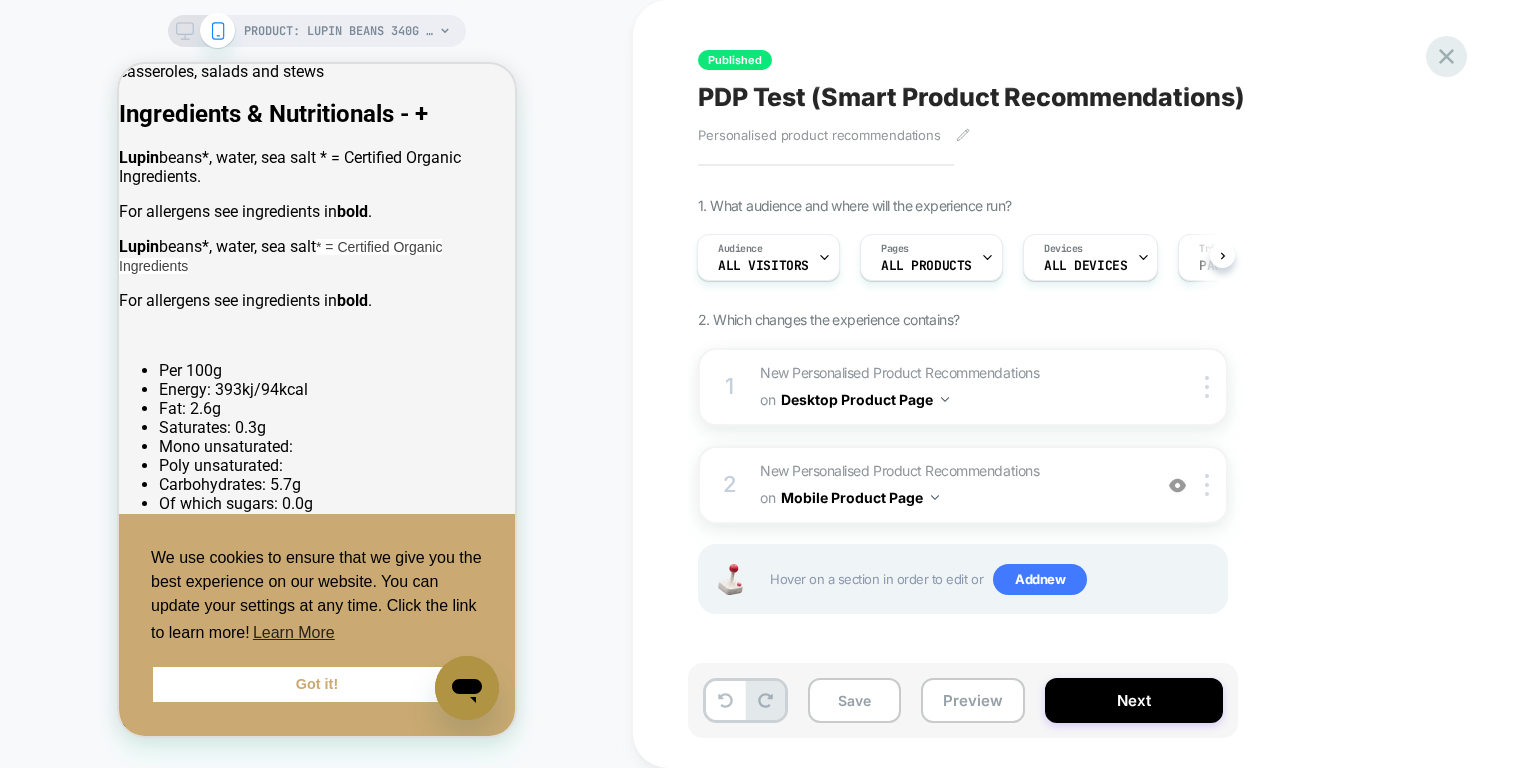 click at bounding box center [1446, 56] 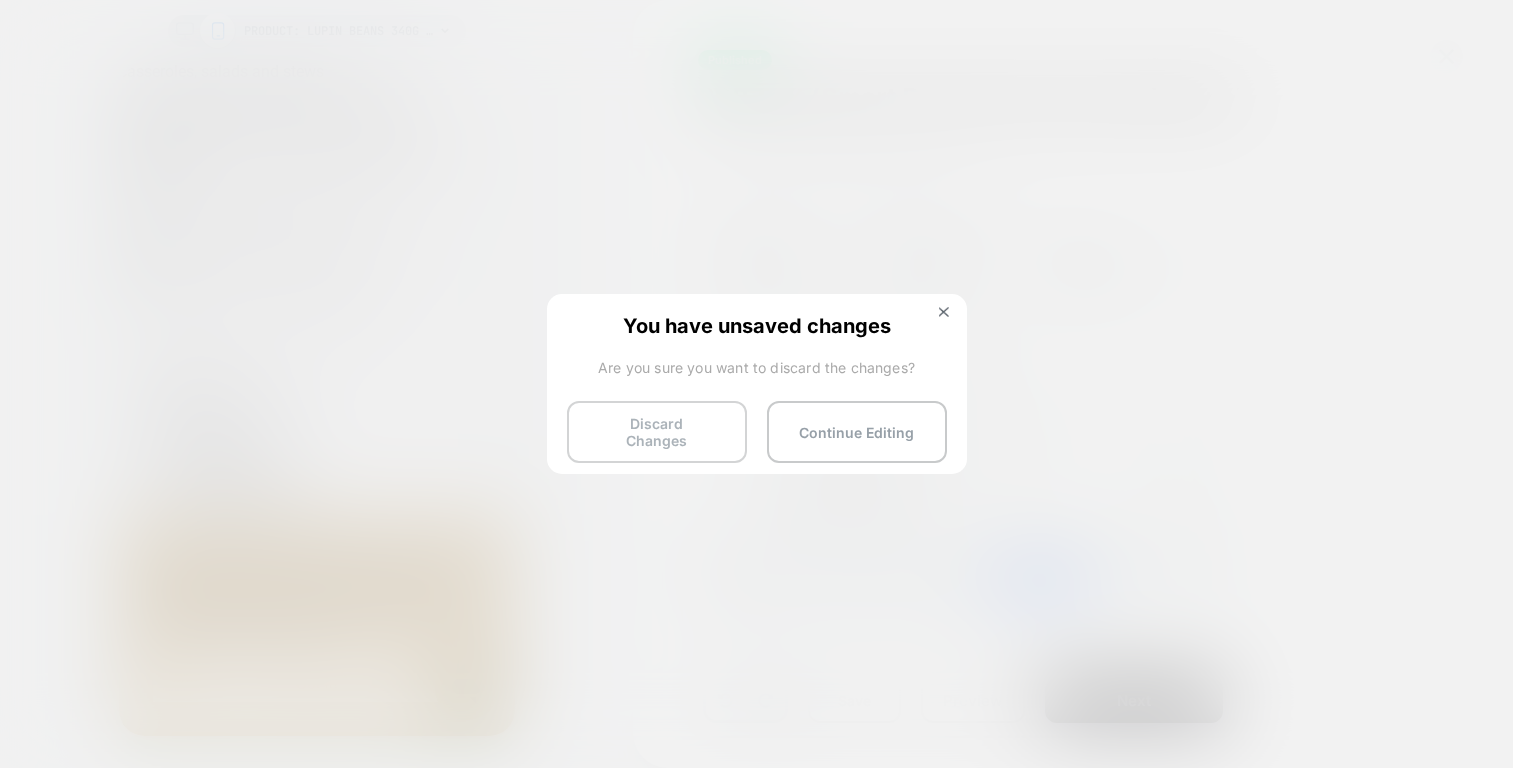 click on "Discard Changes" at bounding box center [657, 432] 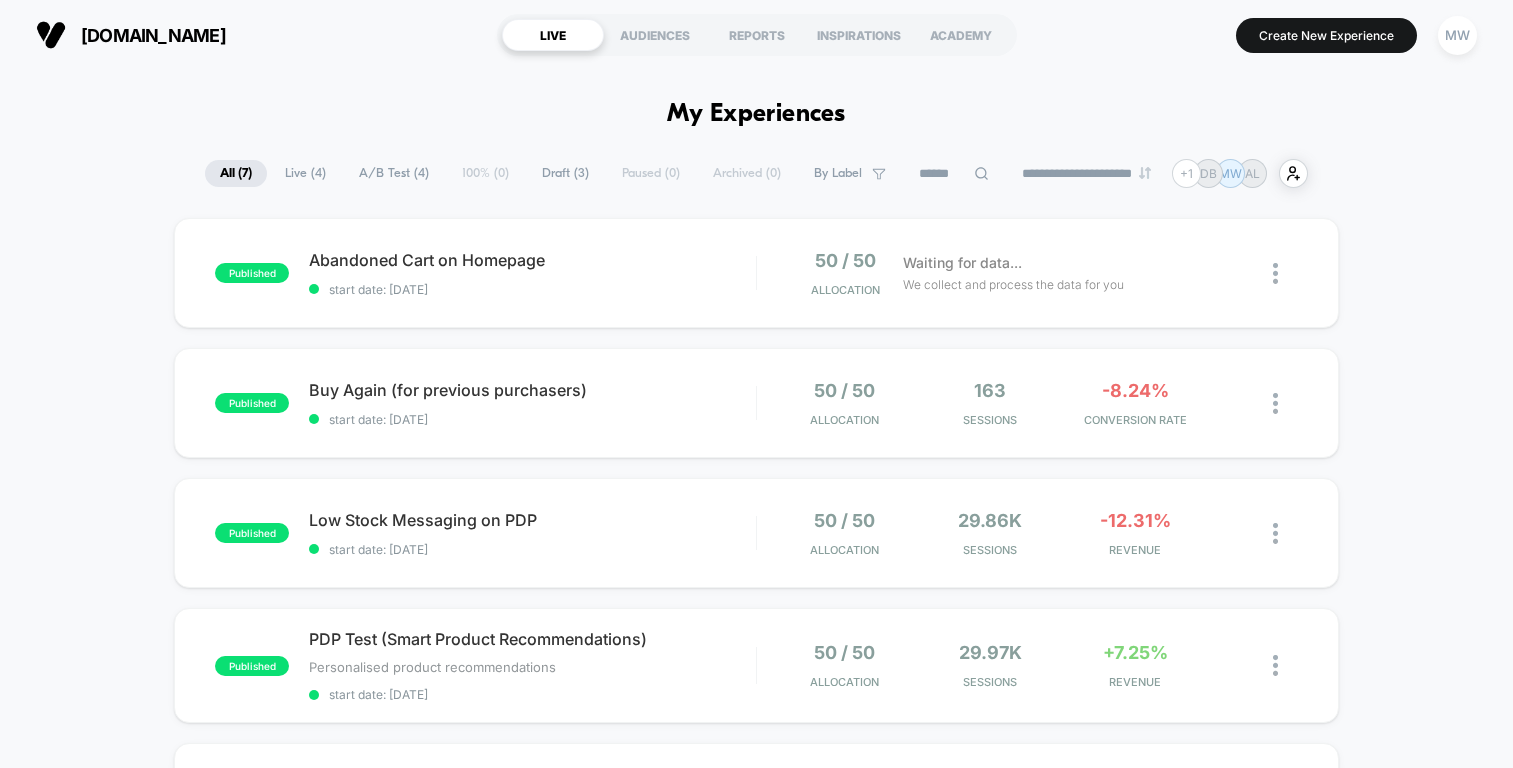 scroll, scrollTop: 0, scrollLeft: 0, axis: both 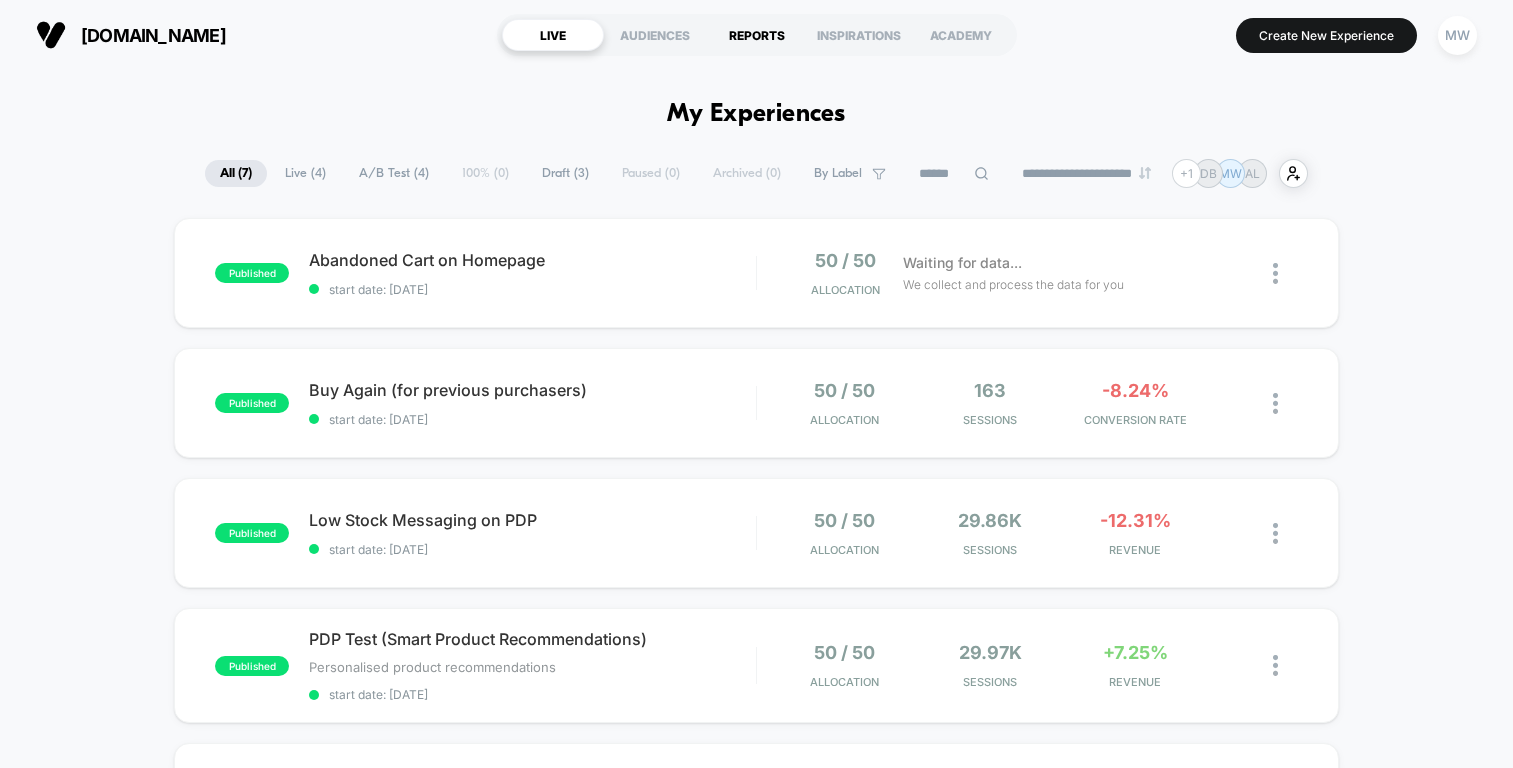 click on "REPORTS" at bounding box center [757, 35] 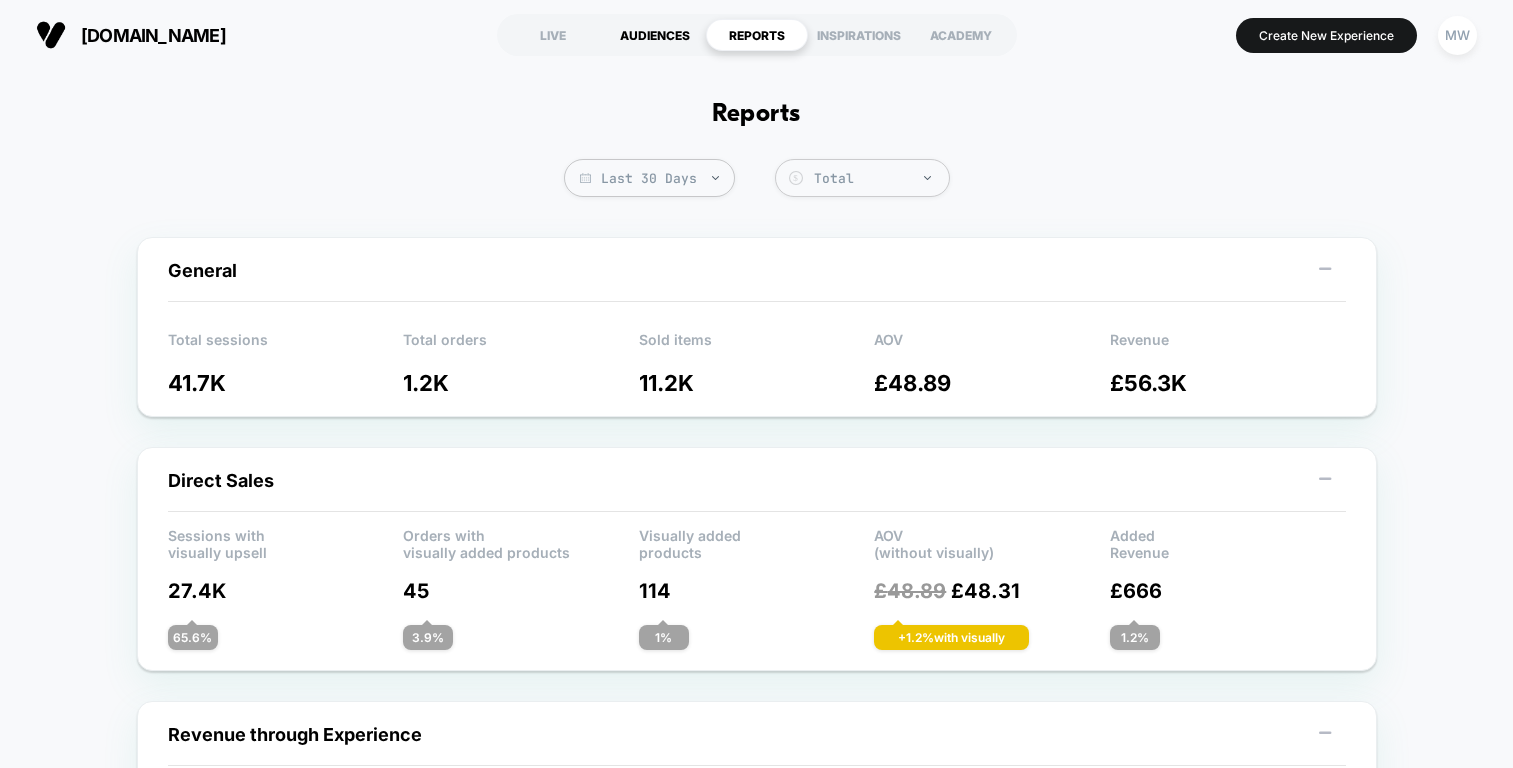 click on "AUDIENCES" at bounding box center [655, 35] 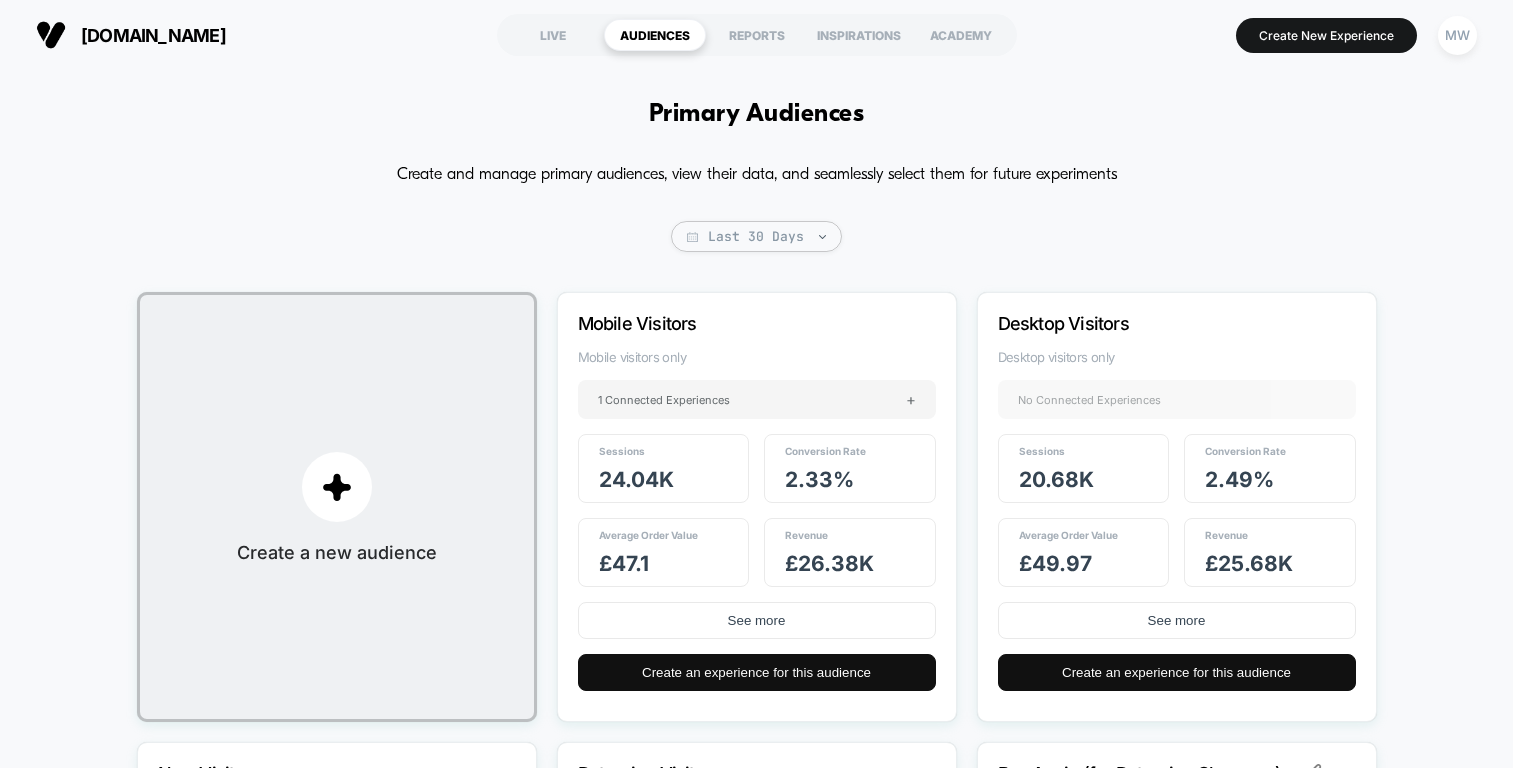 scroll, scrollTop: -1, scrollLeft: 0, axis: vertical 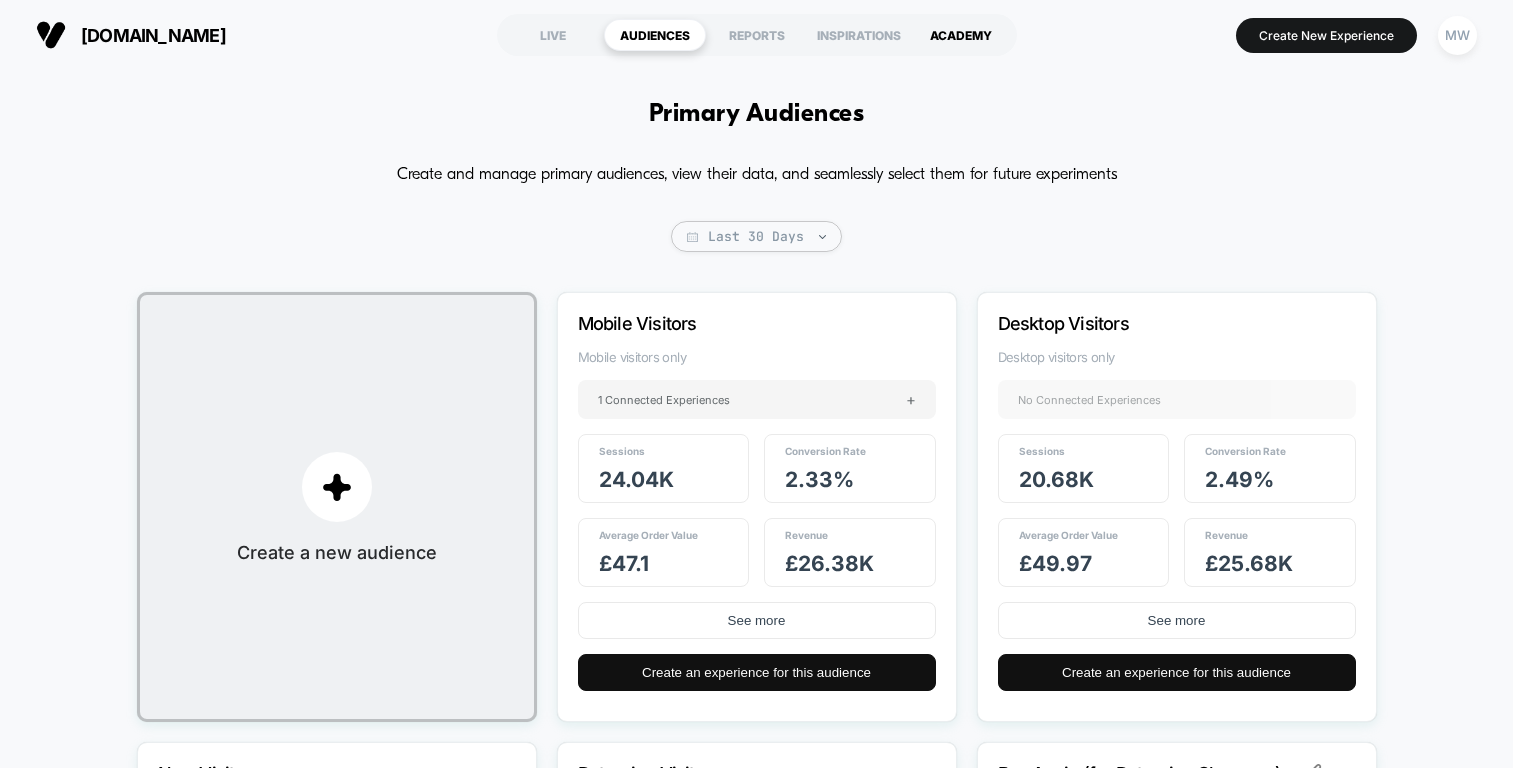 click on "ACADEMY" at bounding box center [961, 35] 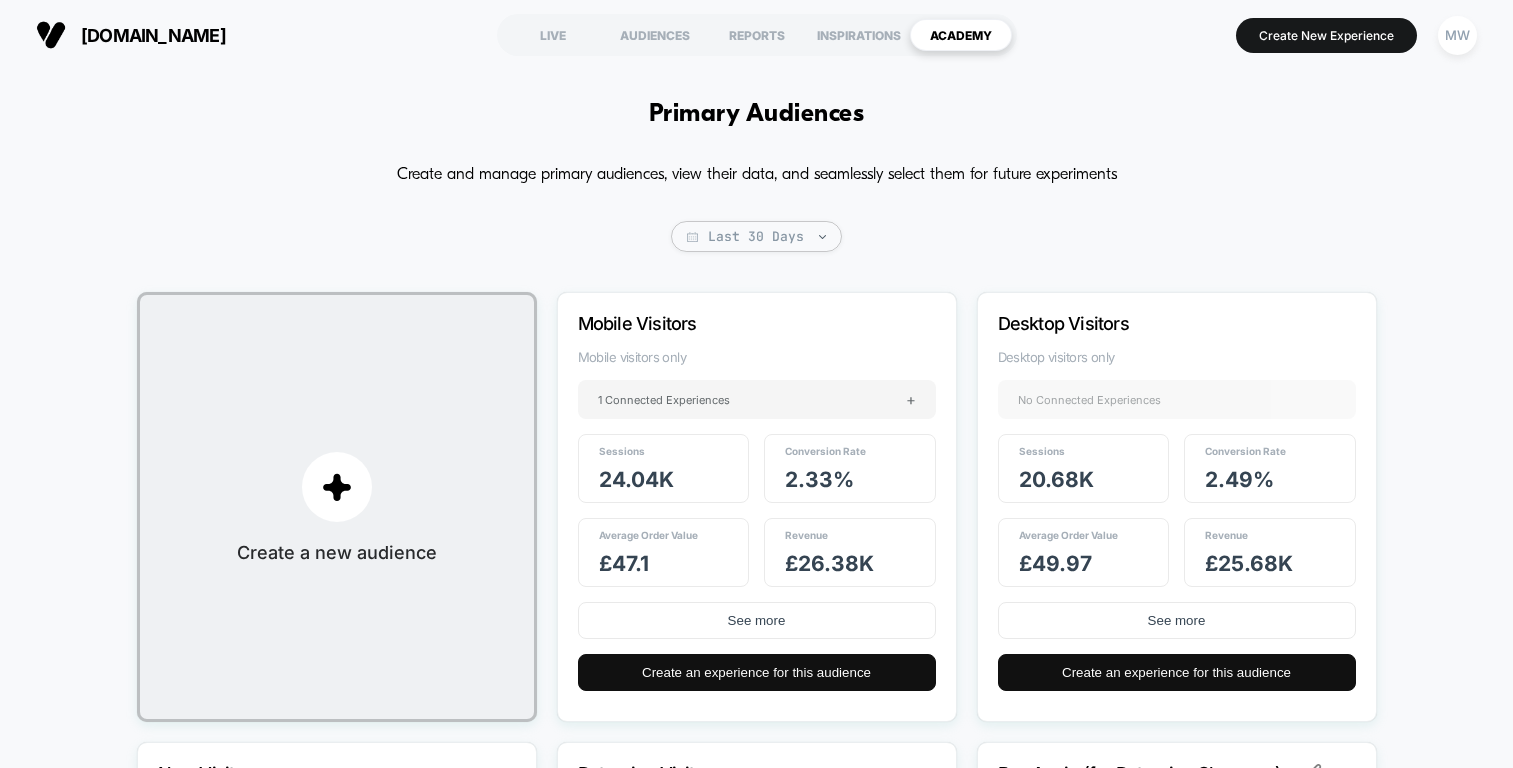scroll, scrollTop: 0, scrollLeft: 0, axis: both 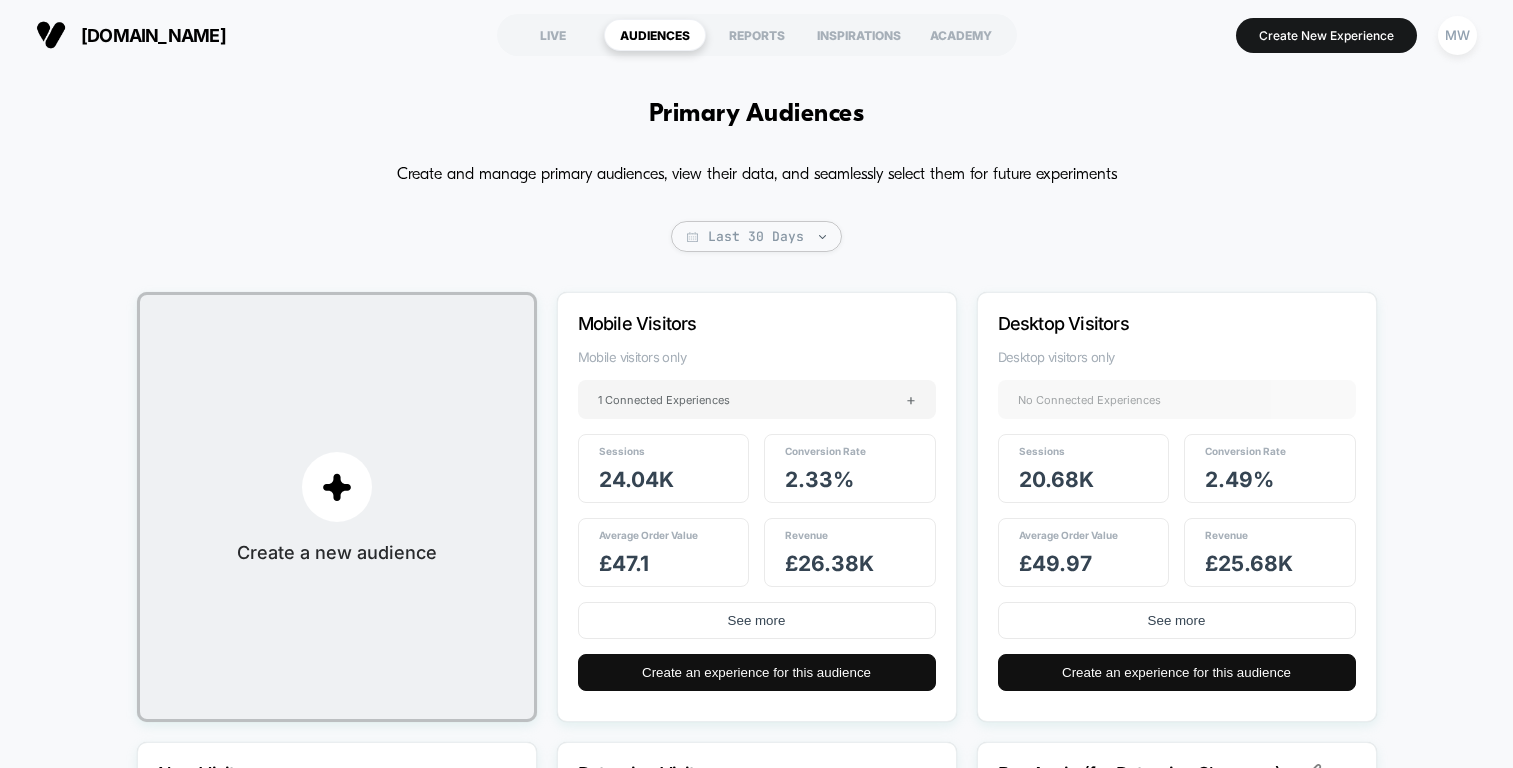 click on "MW" at bounding box center (1457, 35) 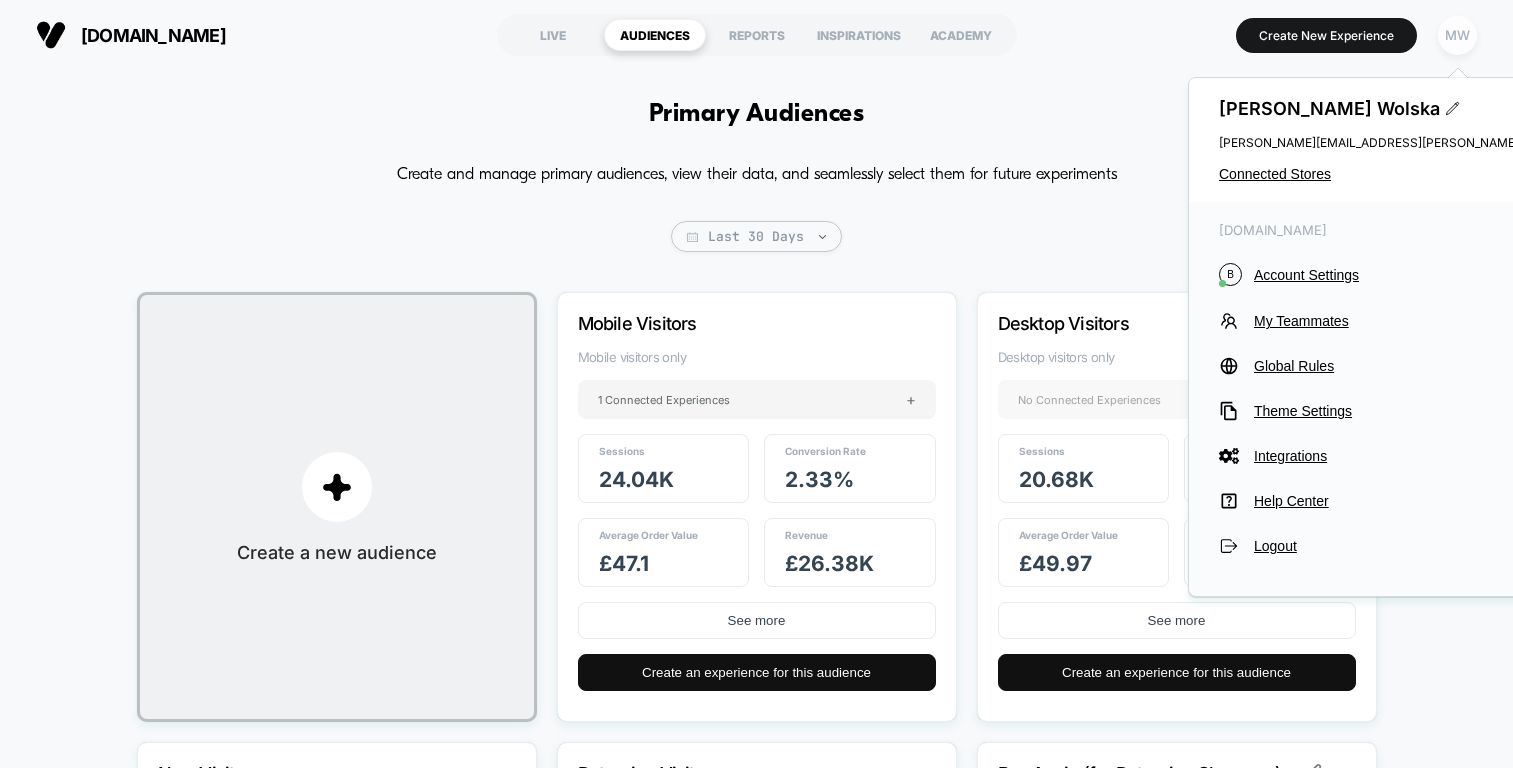 click on "MW" at bounding box center (1457, 35) 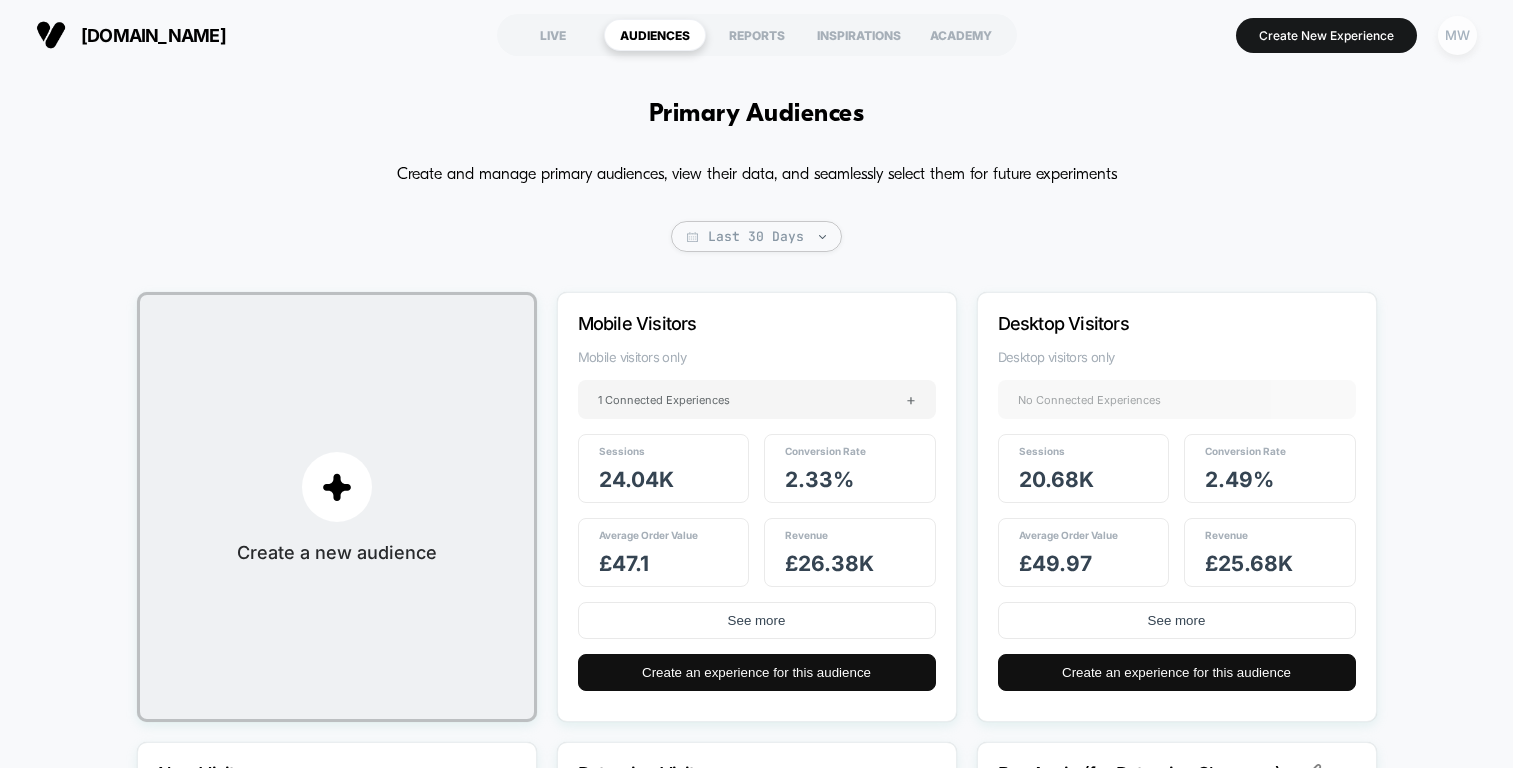 click on "MW" at bounding box center [1457, 35] 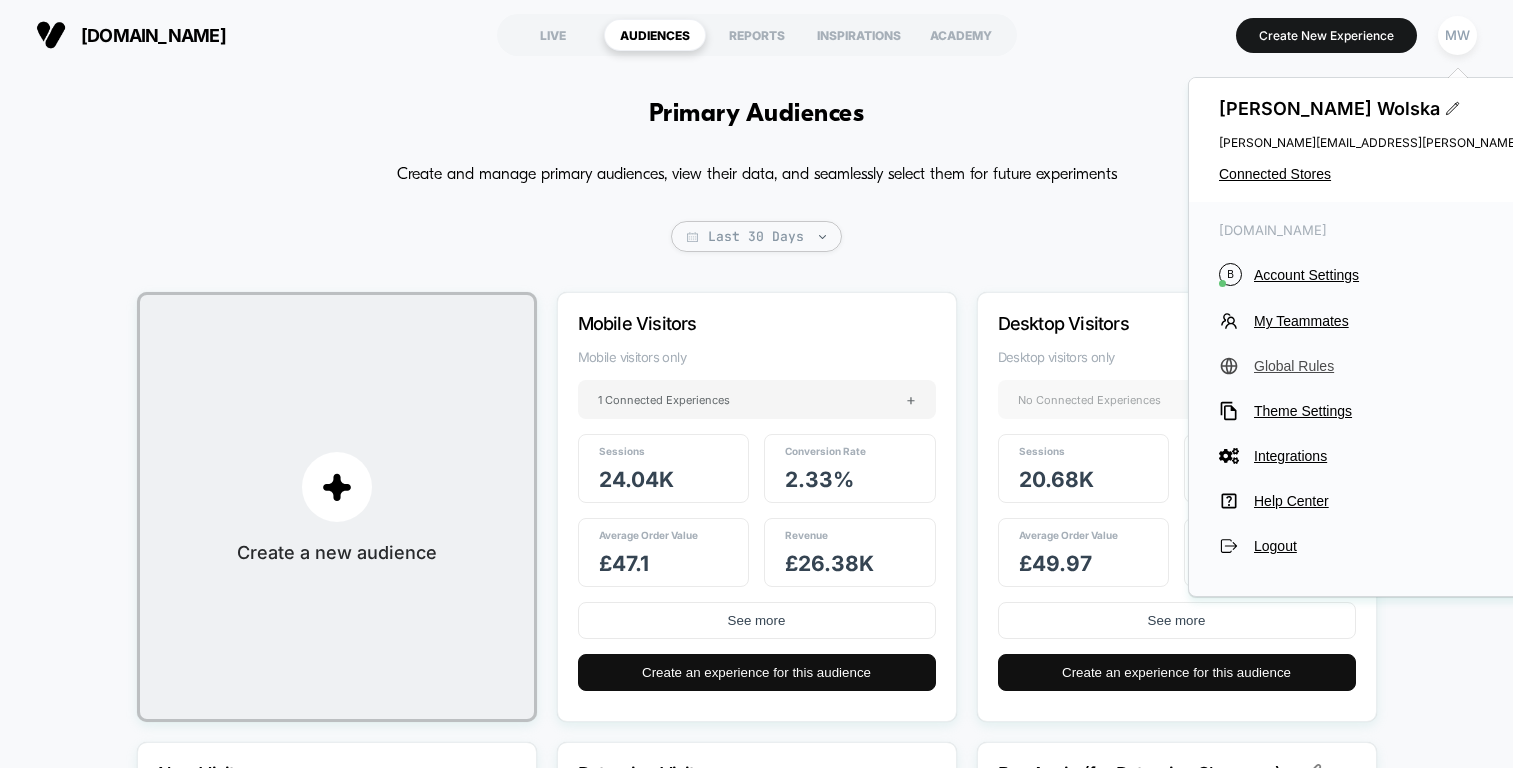 click on "Global Rules" at bounding box center (1435, 366) 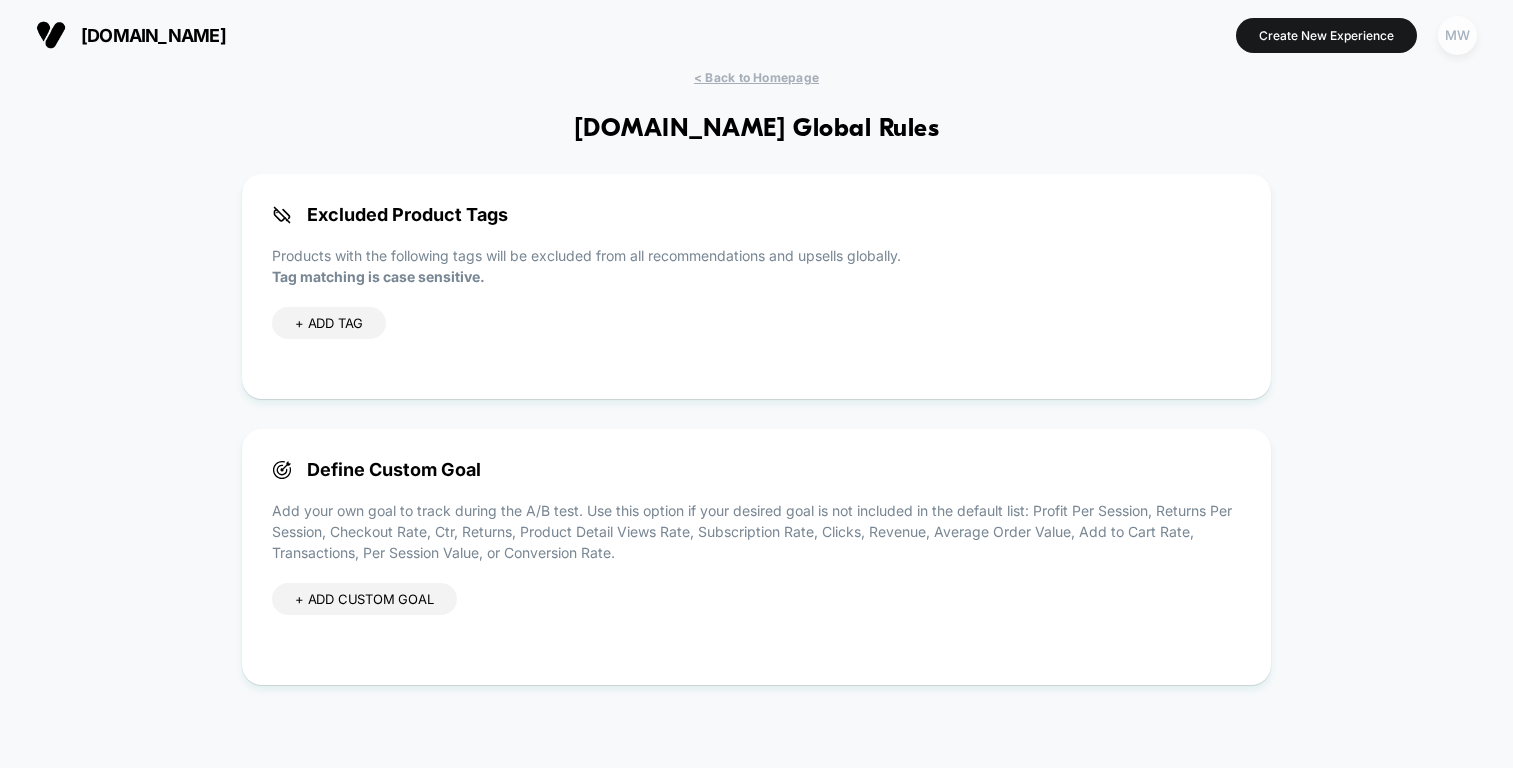 click on "MW" at bounding box center [1457, 35] 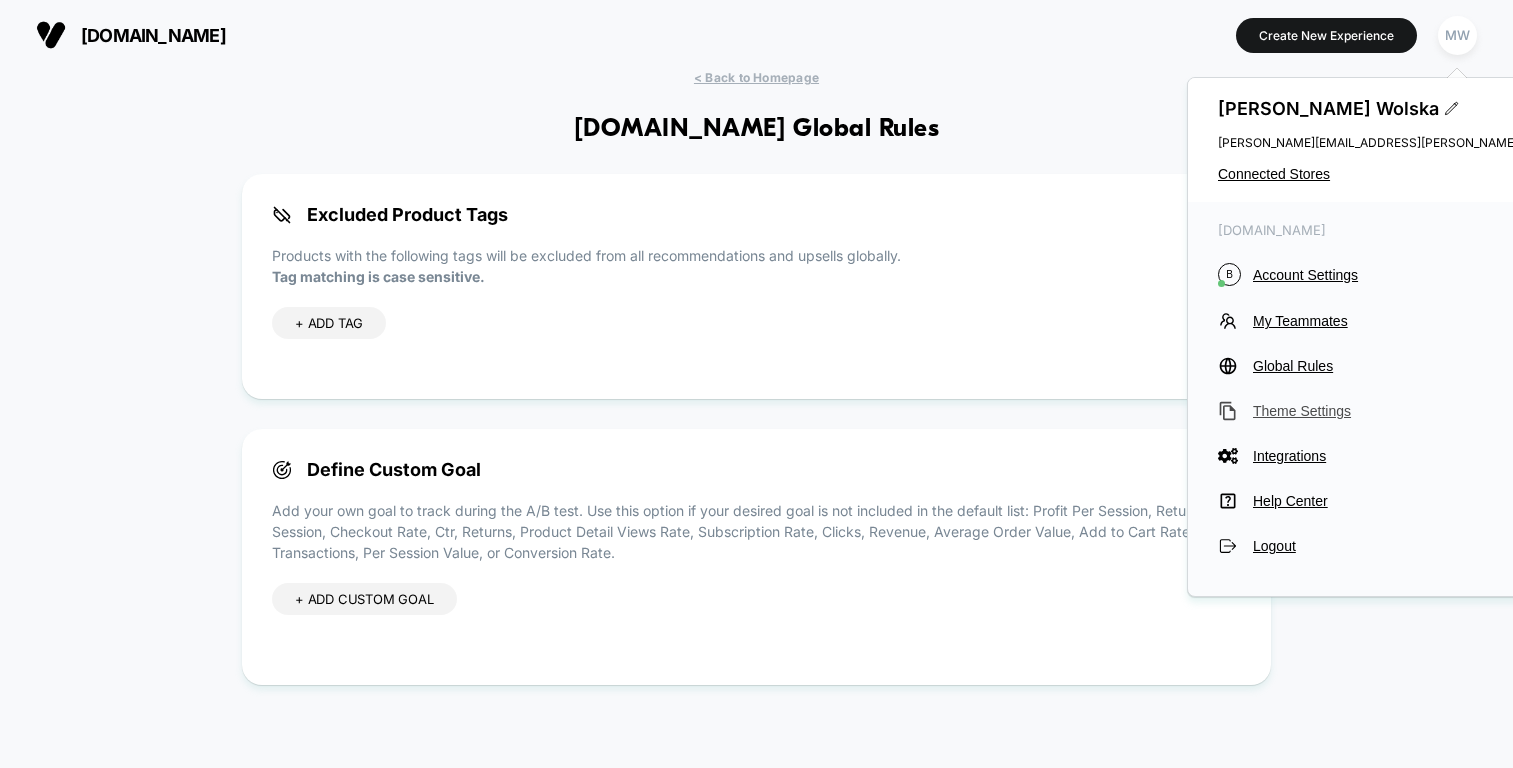 click on "Theme Settings" at bounding box center (1434, 411) 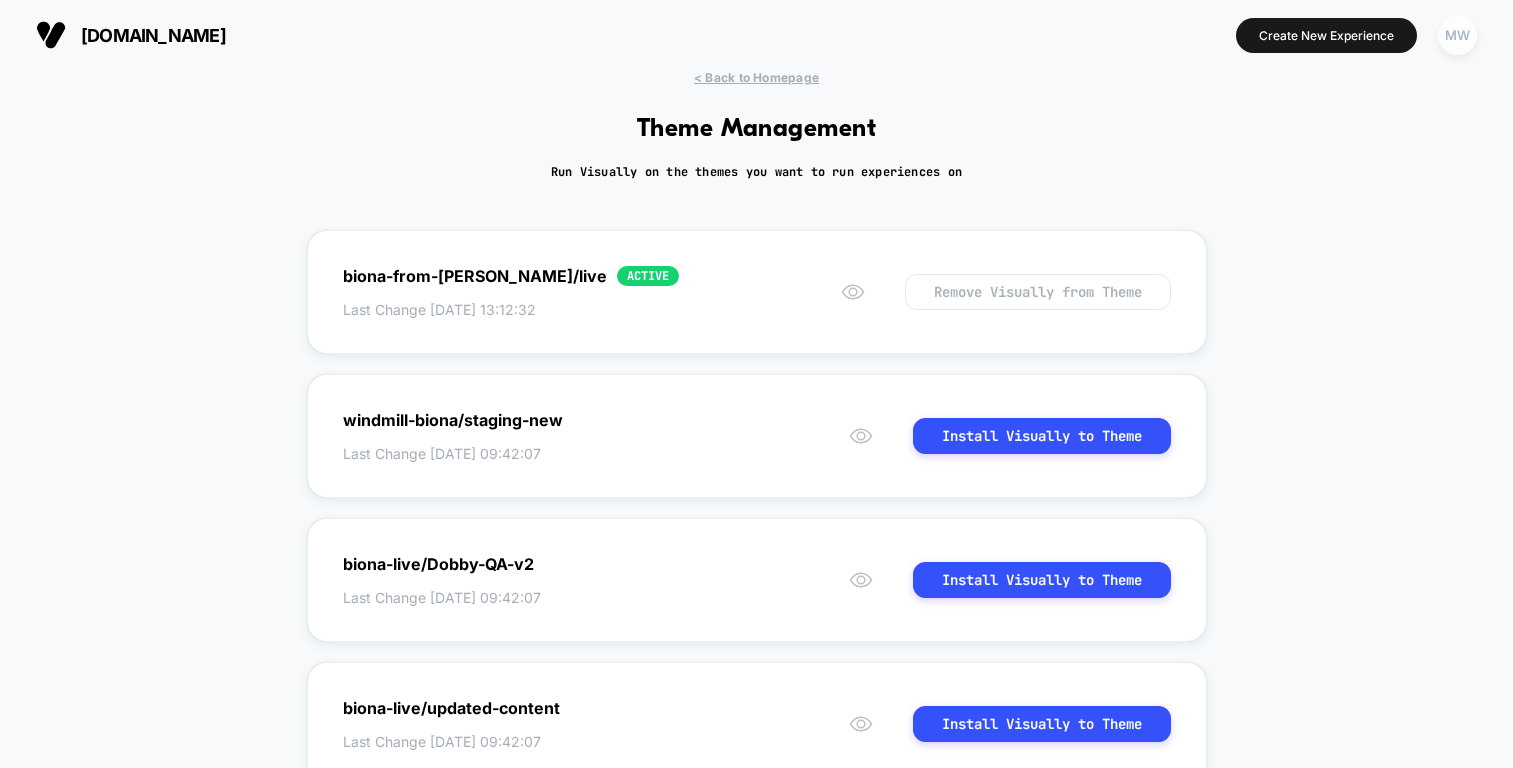 click on "MW" at bounding box center (1457, 35) 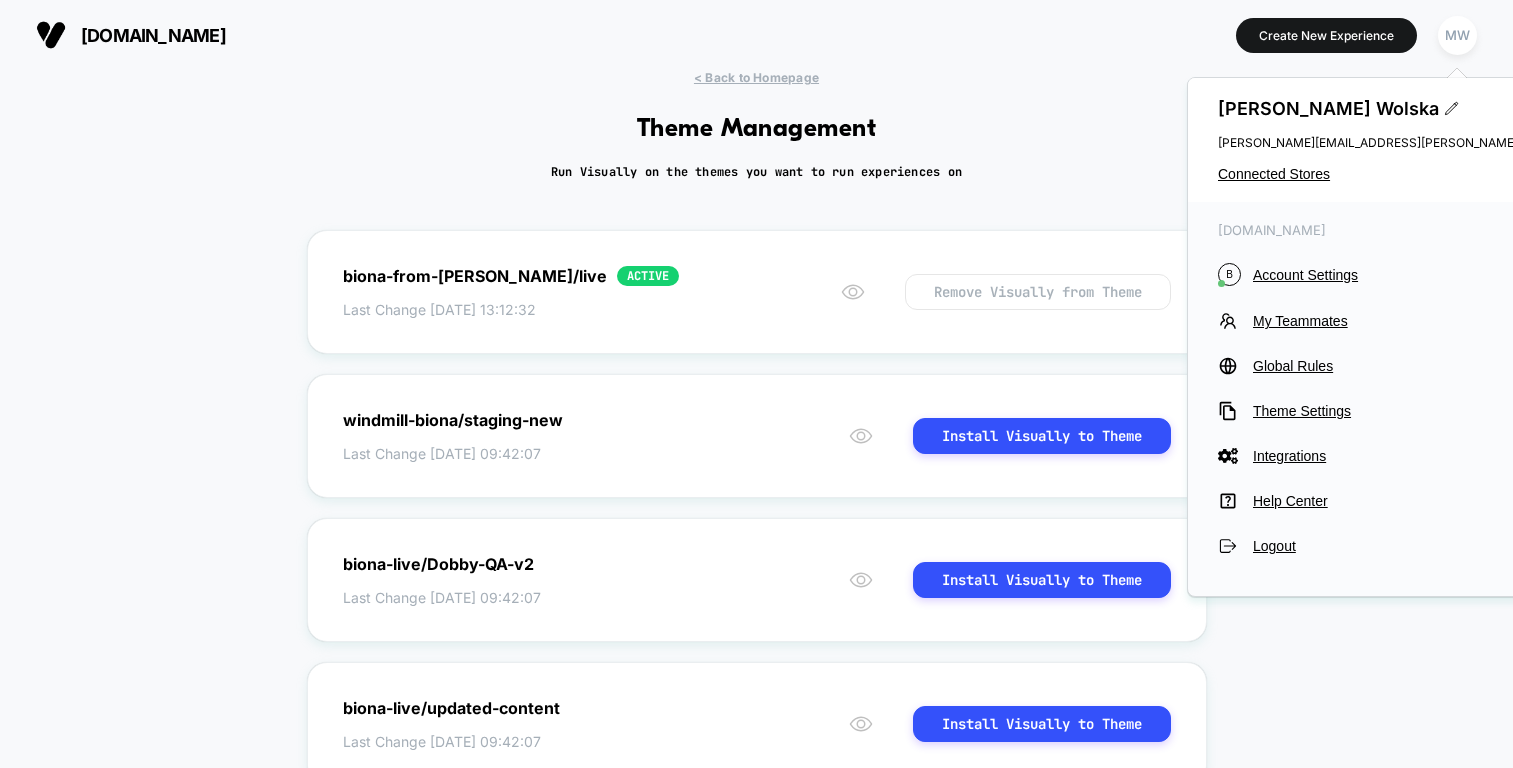 click on "biona.co.uk B Account Settings My Teammates Global Rules Theme Settings Integrations Help Center Logout" at bounding box center [1416, 389] 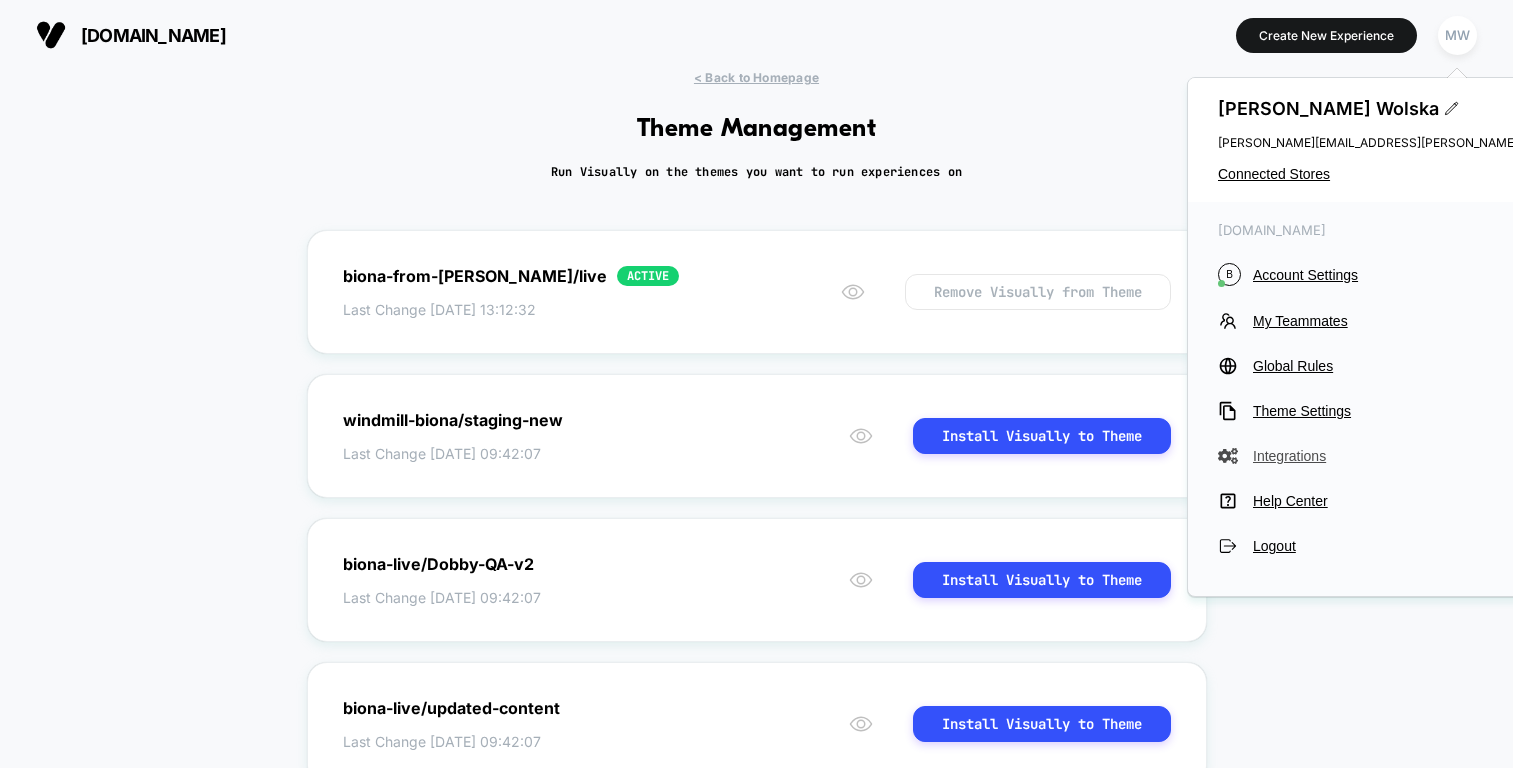 click on "Integrations" at bounding box center (1434, 456) 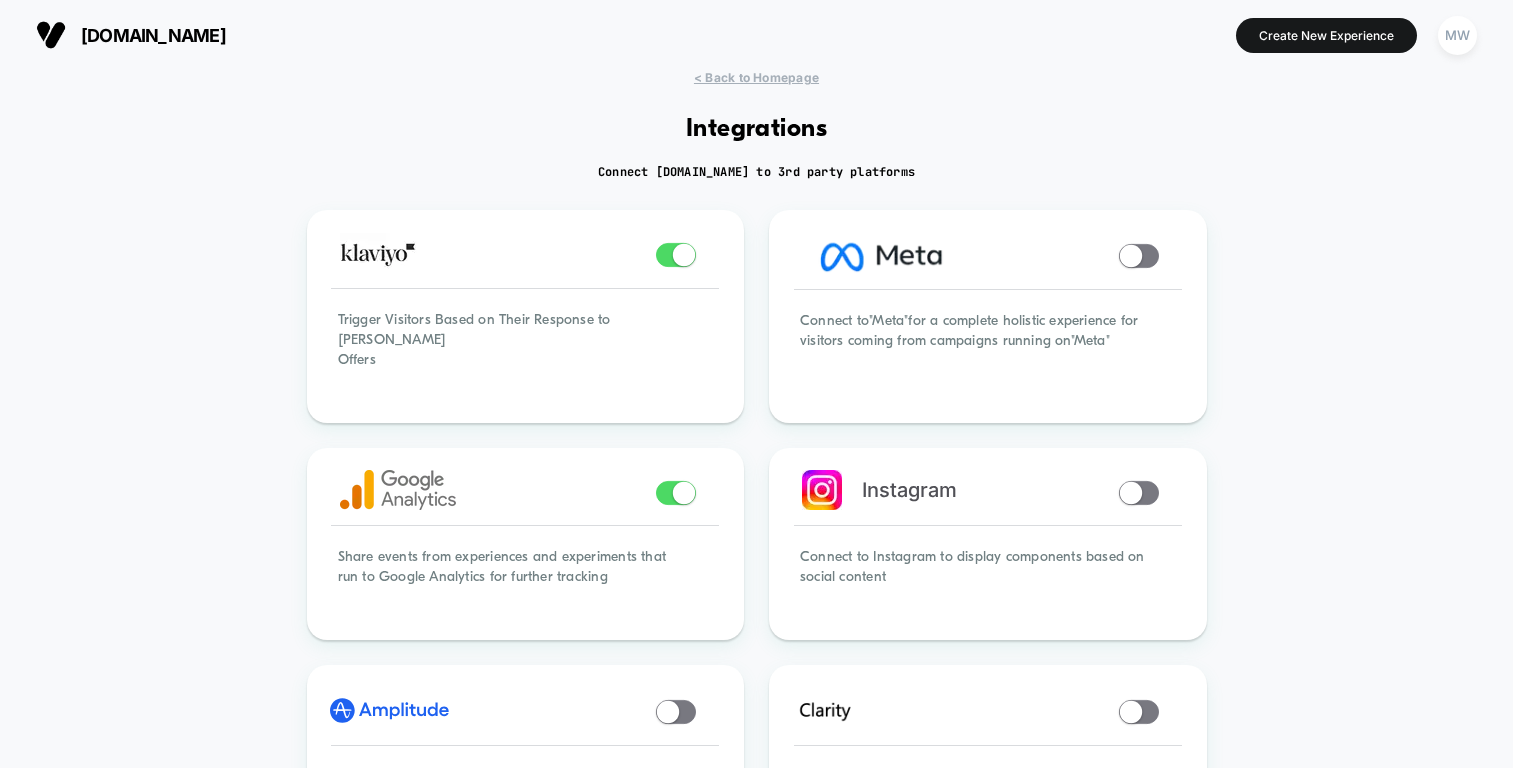 scroll, scrollTop: 0, scrollLeft: 0, axis: both 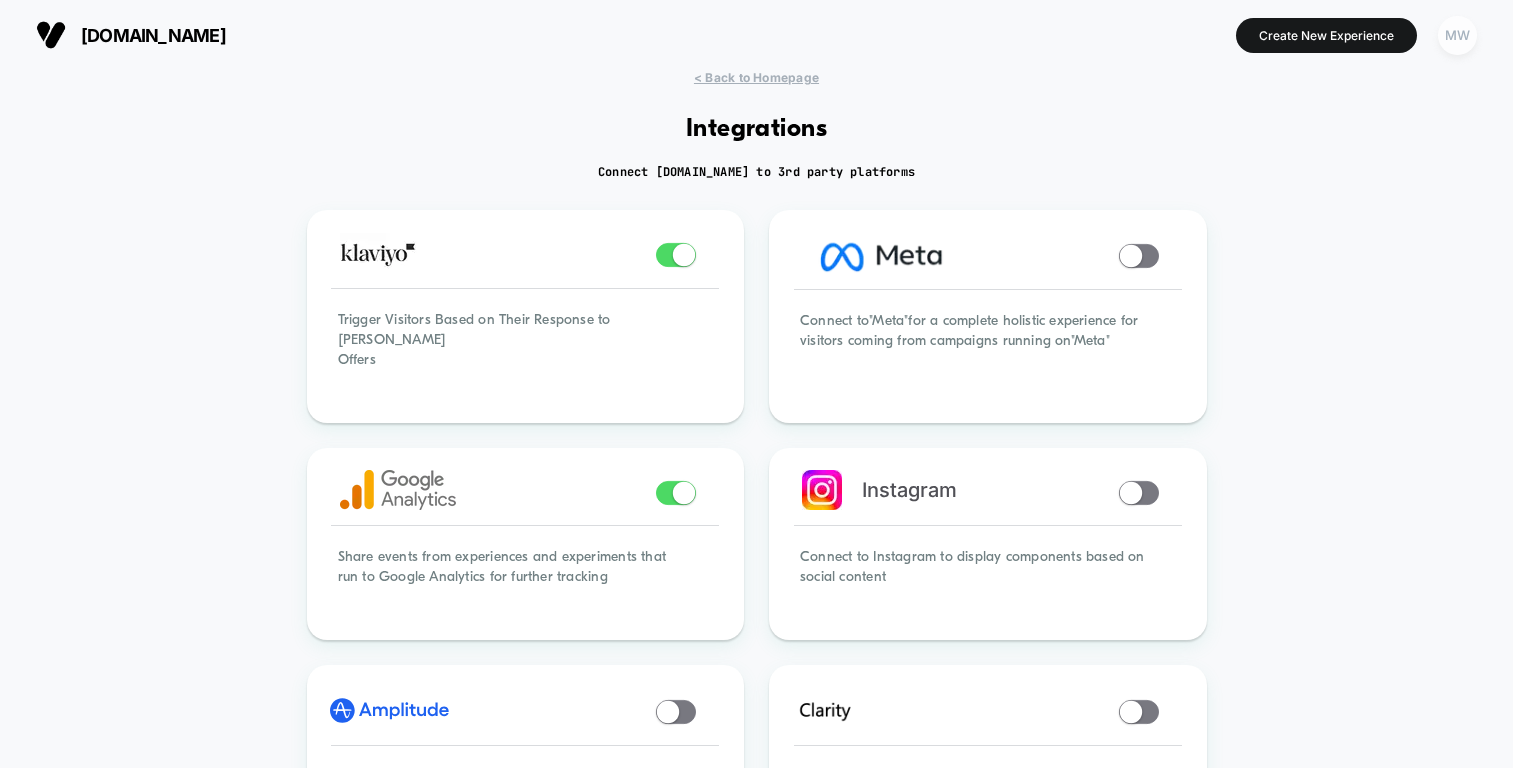 click on "MW" at bounding box center (1457, 35) 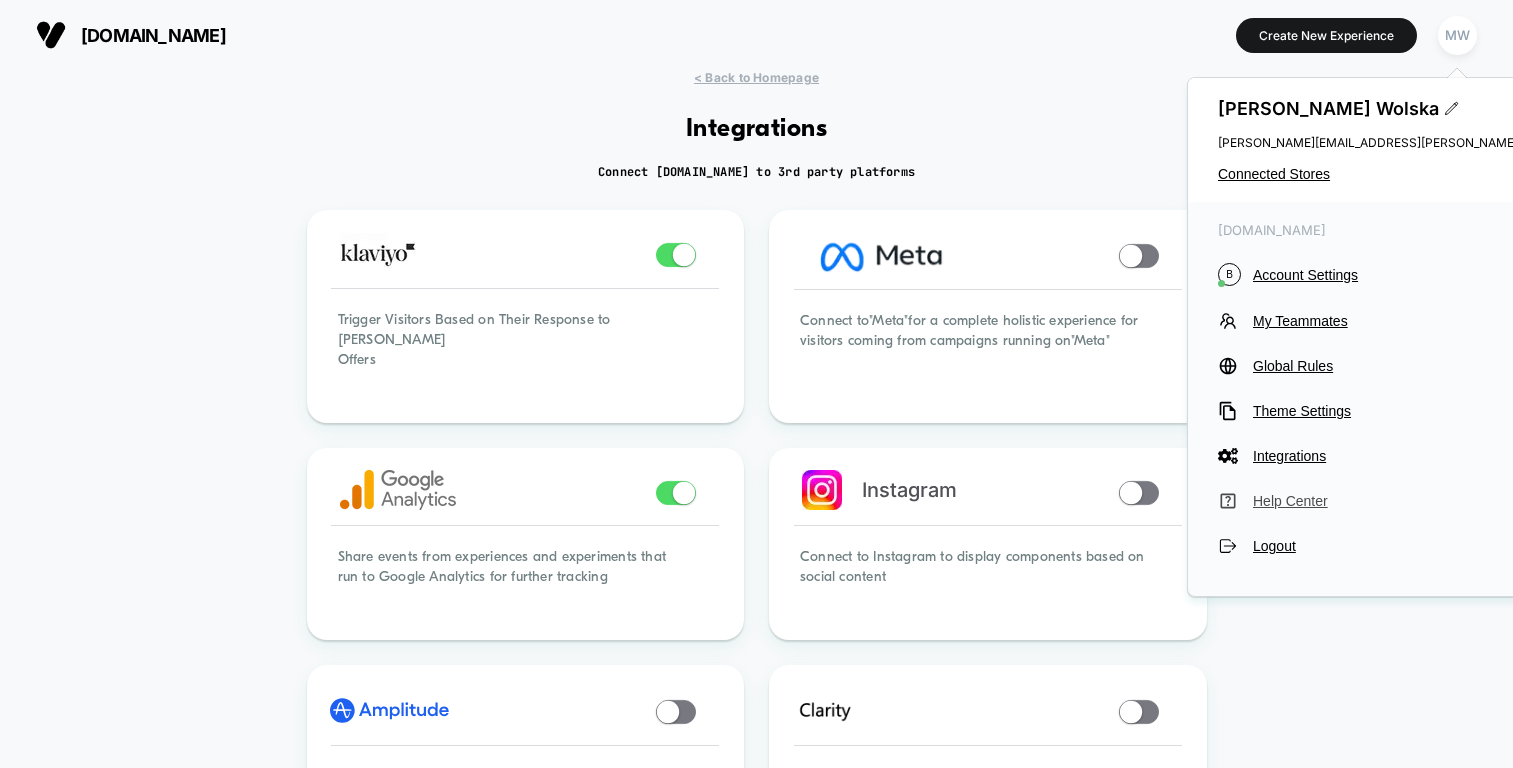 click on "Help Center" at bounding box center [1416, 501] 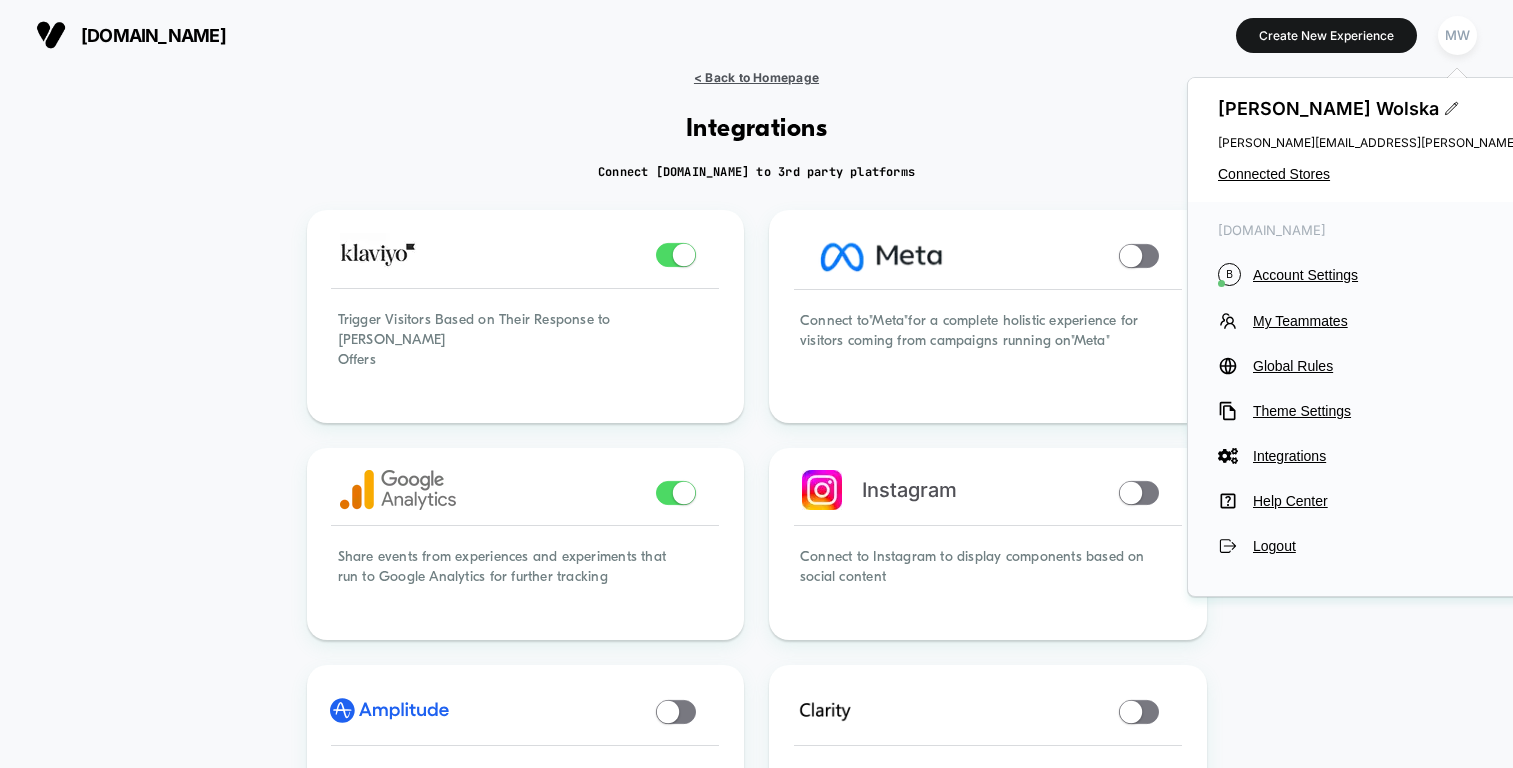 click on "< Back to Homepage" at bounding box center (756, 77) 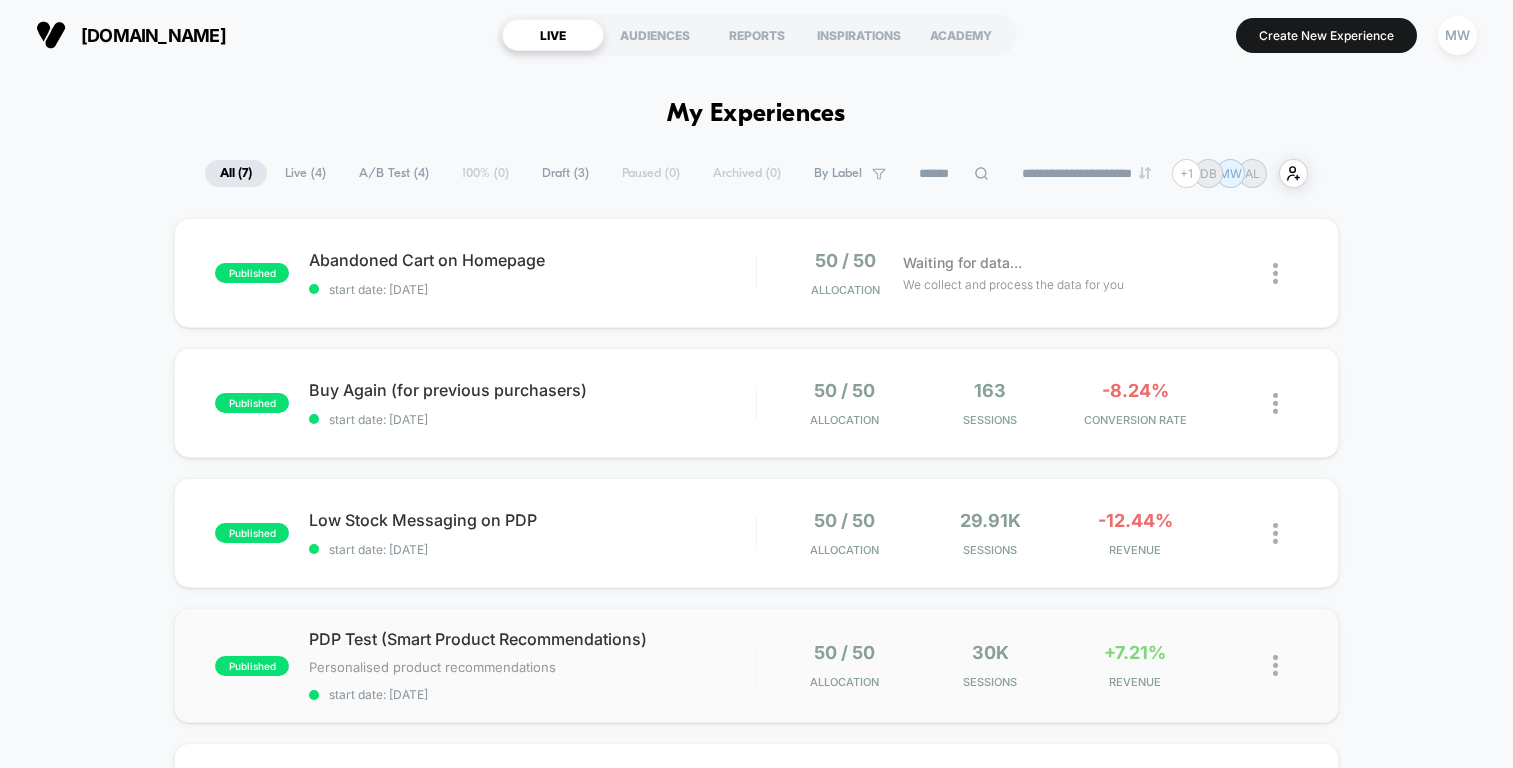 click at bounding box center (1275, 665) 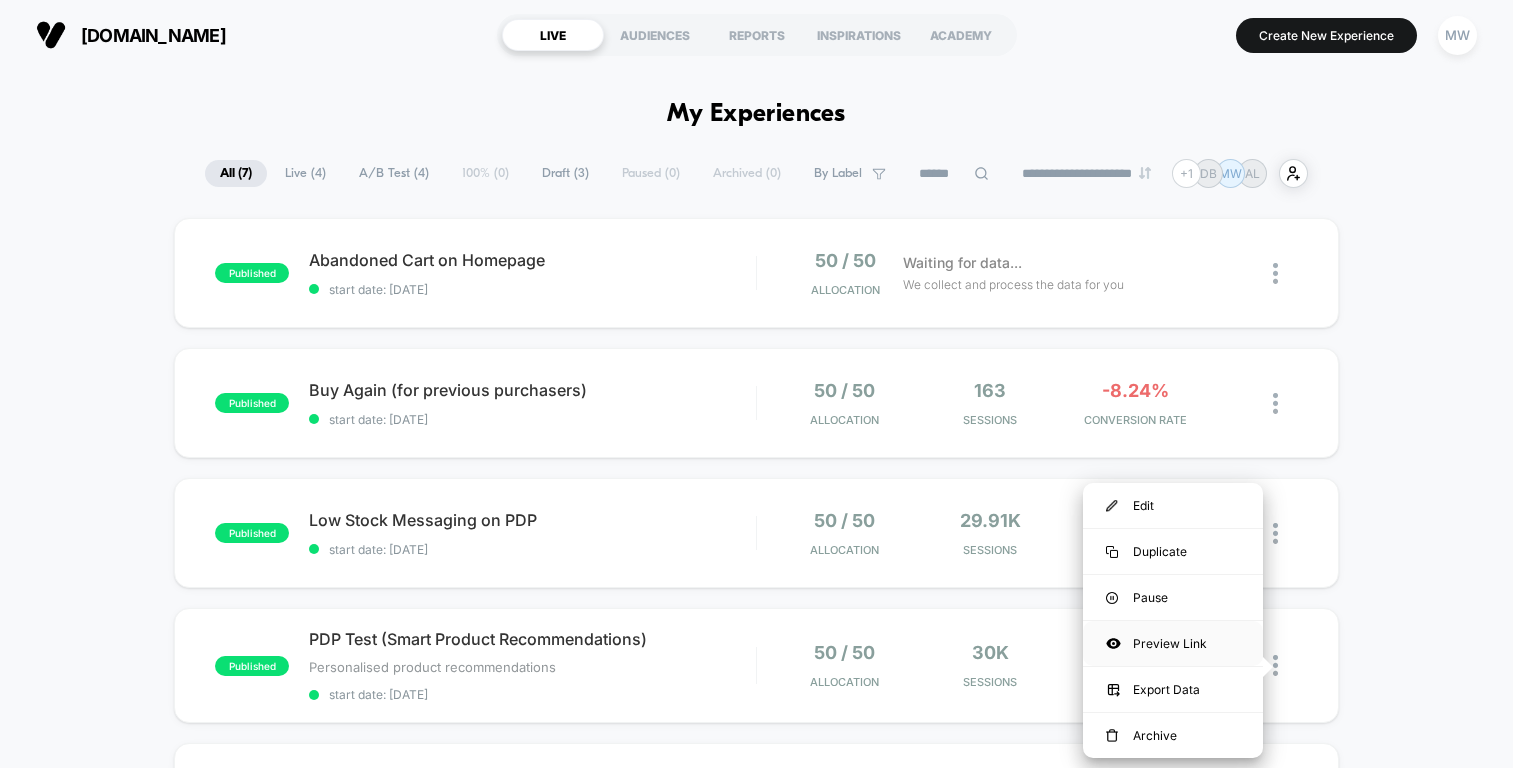 click on "Preview Link" at bounding box center (1173, 643) 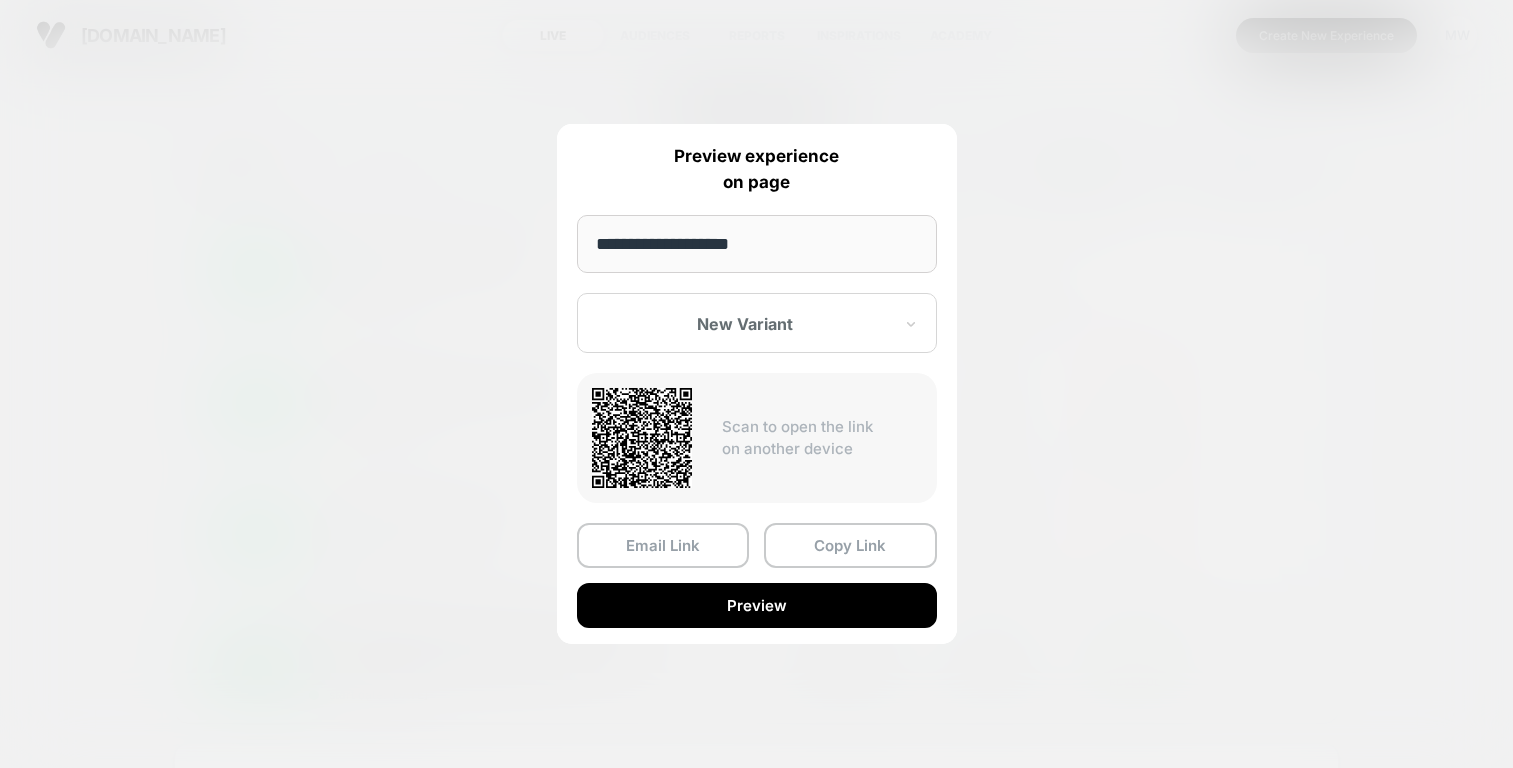 click on "**********" at bounding box center (757, 244) 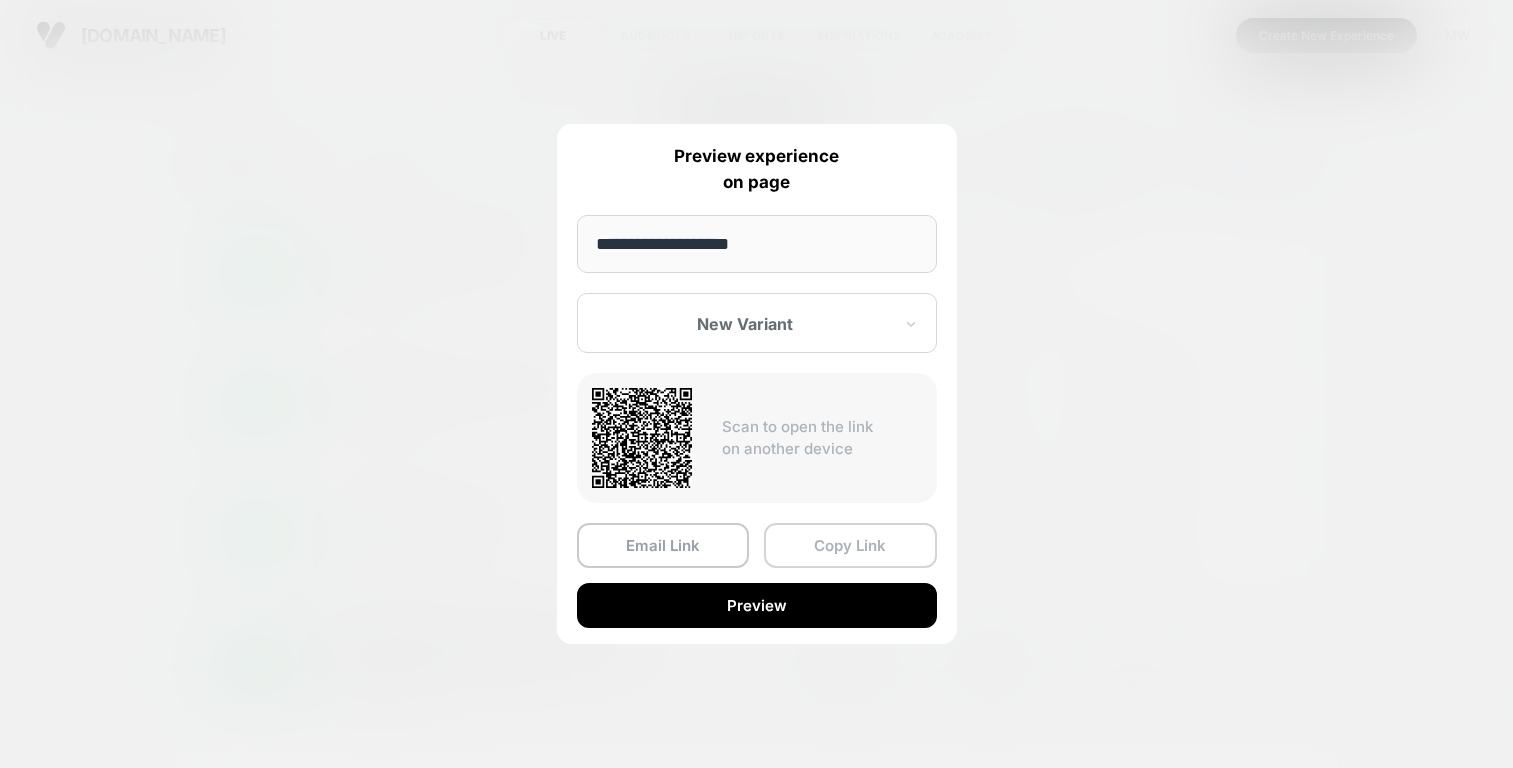 click on "Copy Link" at bounding box center [850, 545] 